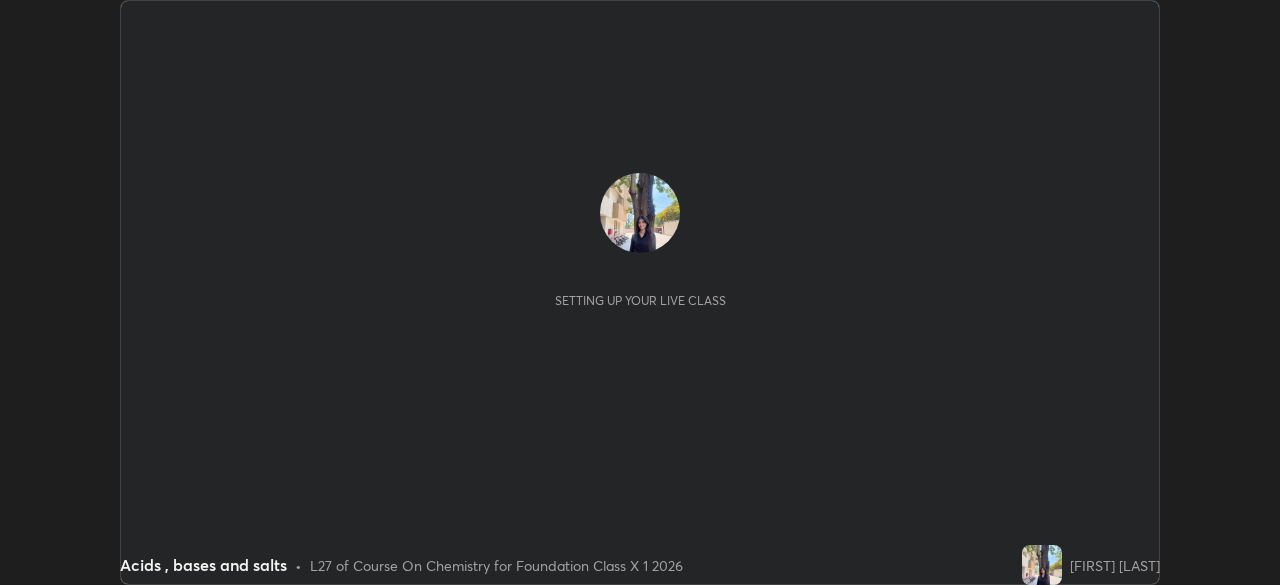scroll, scrollTop: 0, scrollLeft: 0, axis: both 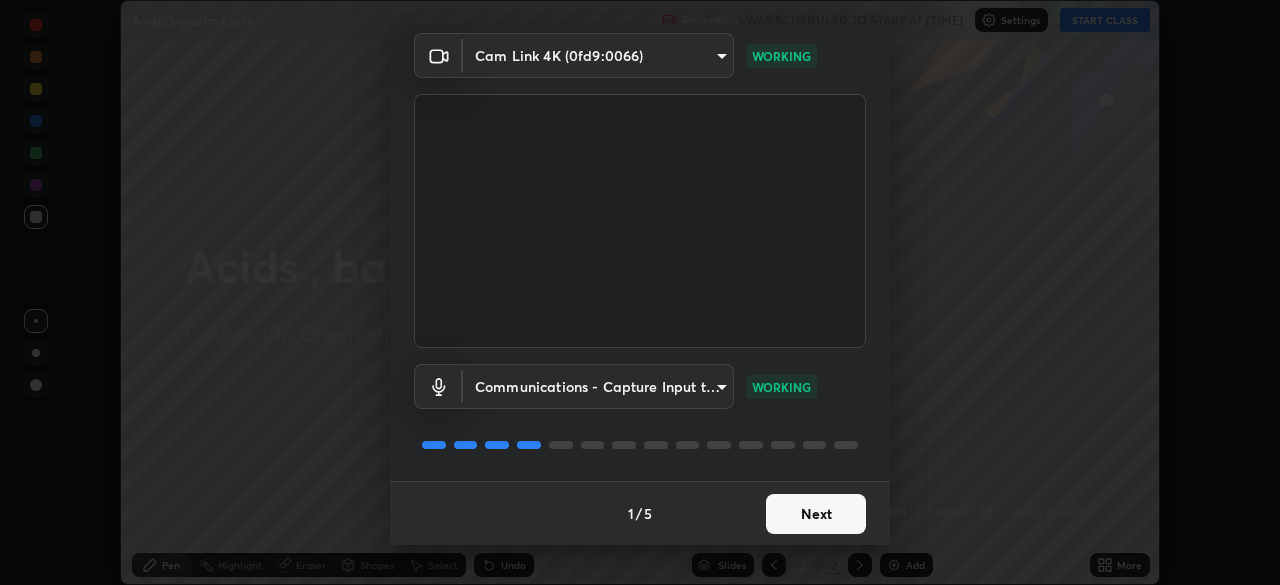 click on "Next" at bounding box center [816, 514] 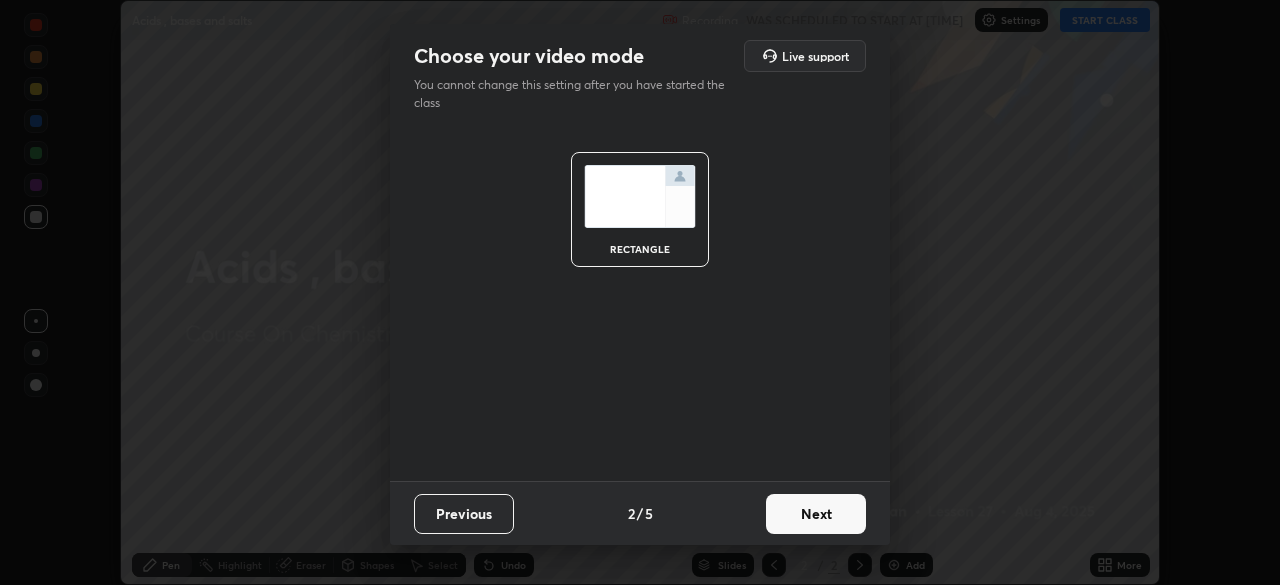 scroll, scrollTop: 0, scrollLeft: 0, axis: both 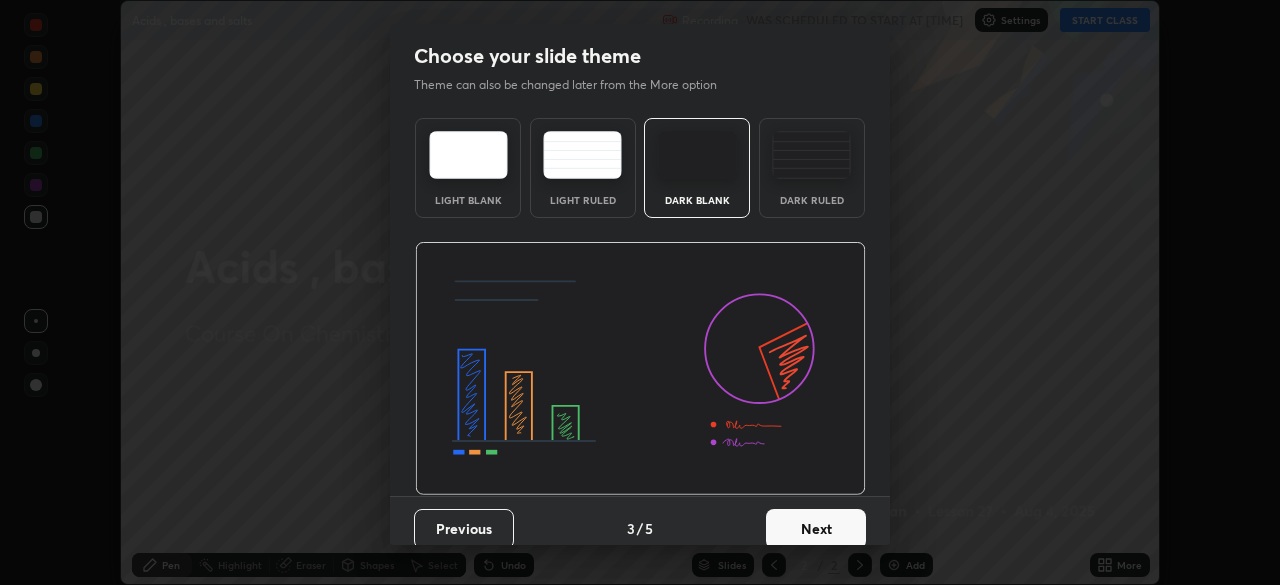 click on "Next" at bounding box center (816, 529) 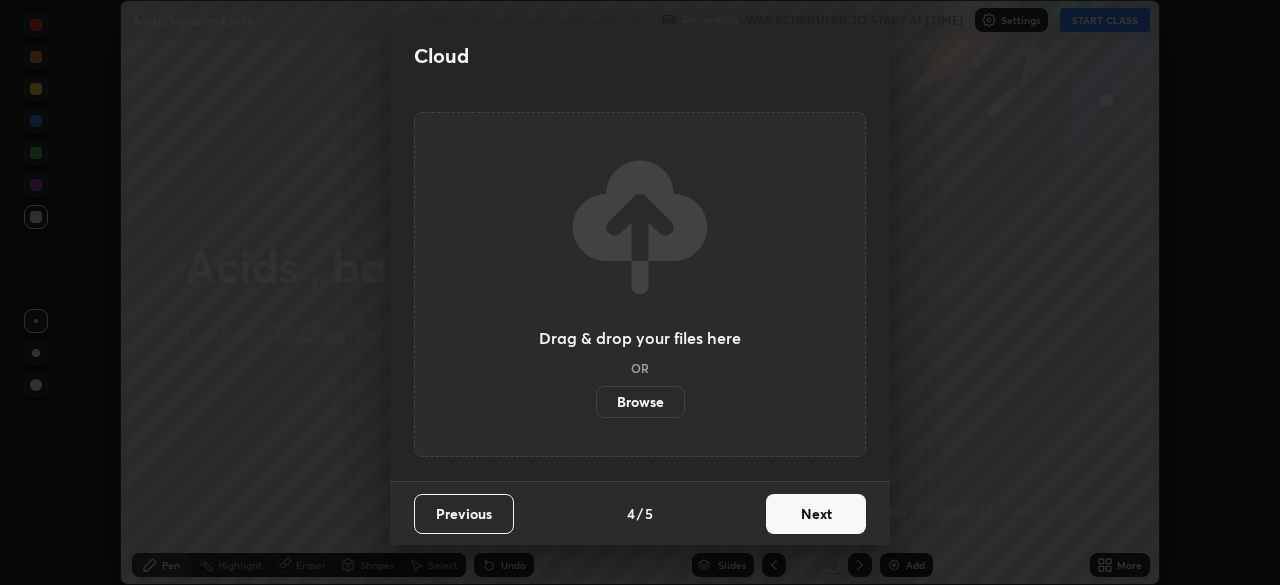 click on "Next" at bounding box center [816, 514] 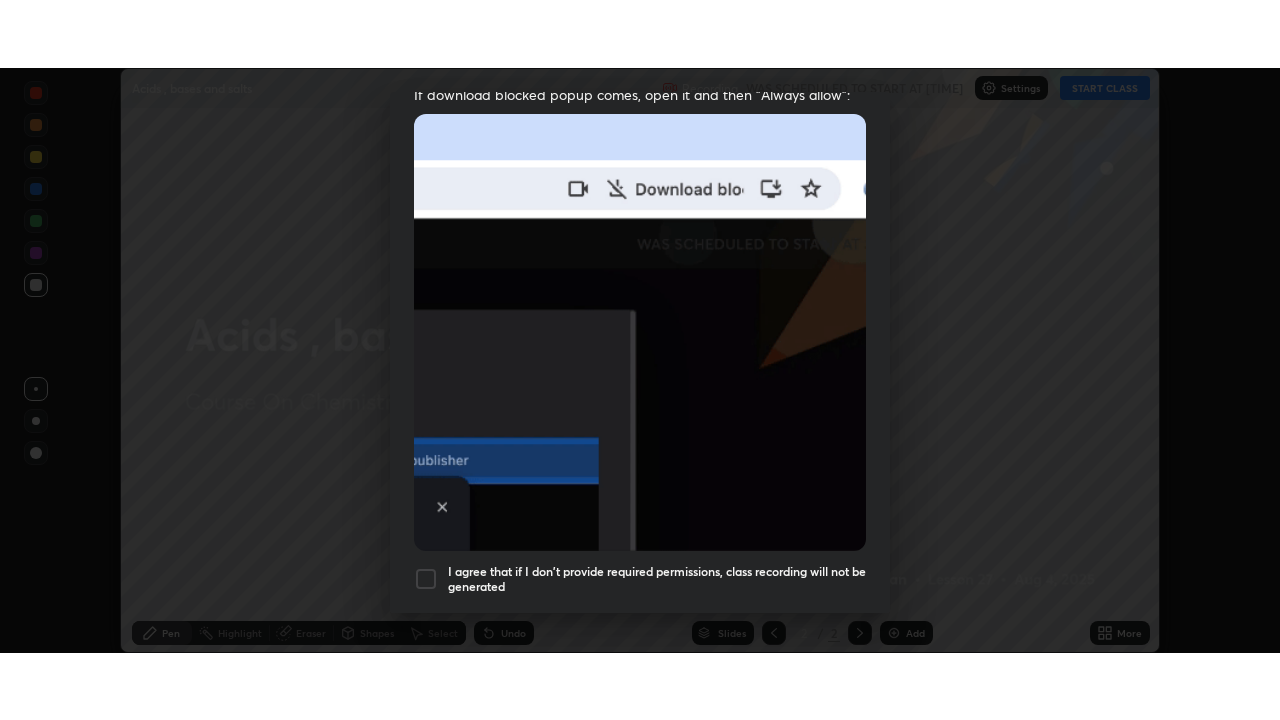 scroll, scrollTop: 479, scrollLeft: 0, axis: vertical 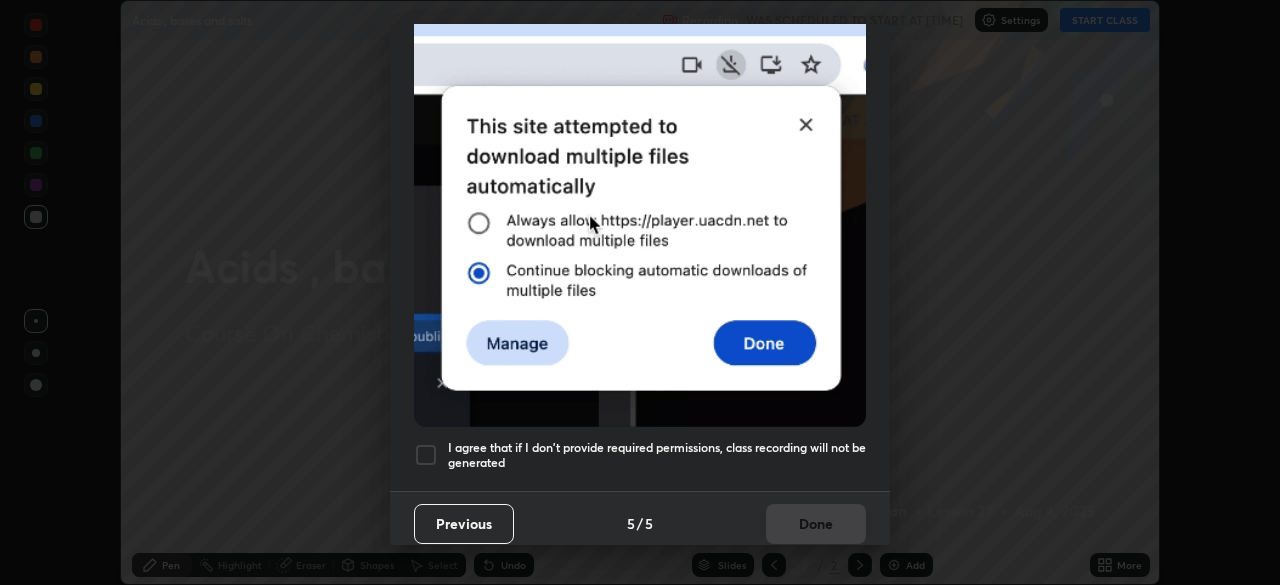 click at bounding box center [426, 455] 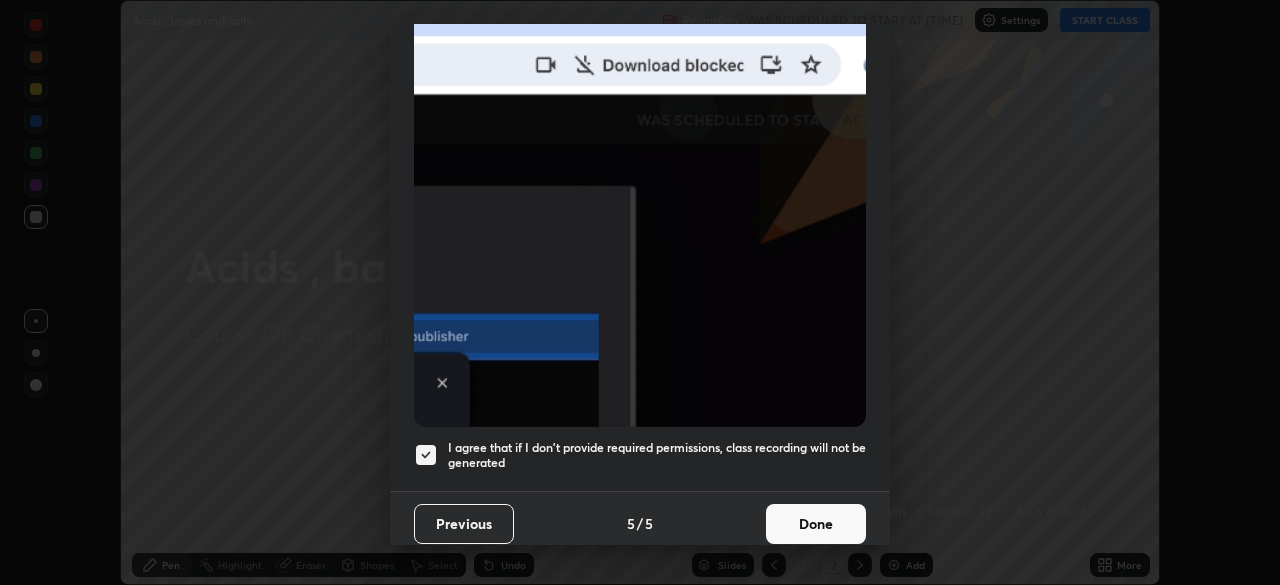 click on "Done" at bounding box center [816, 524] 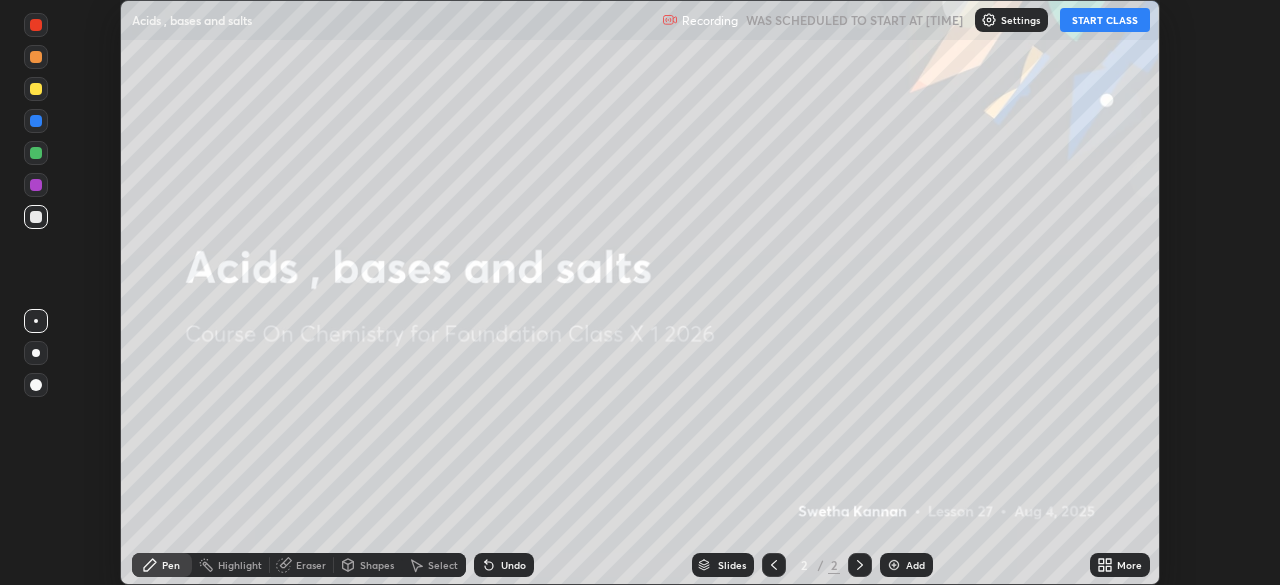 click on "START CLASS" at bounding box center (1105, 20) 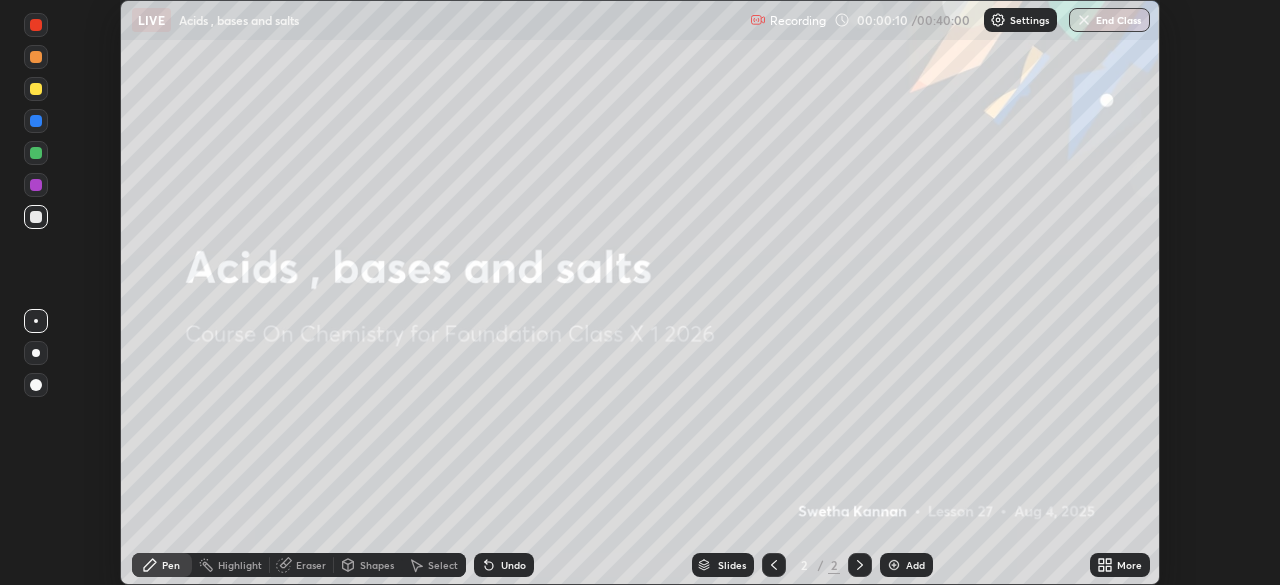 click 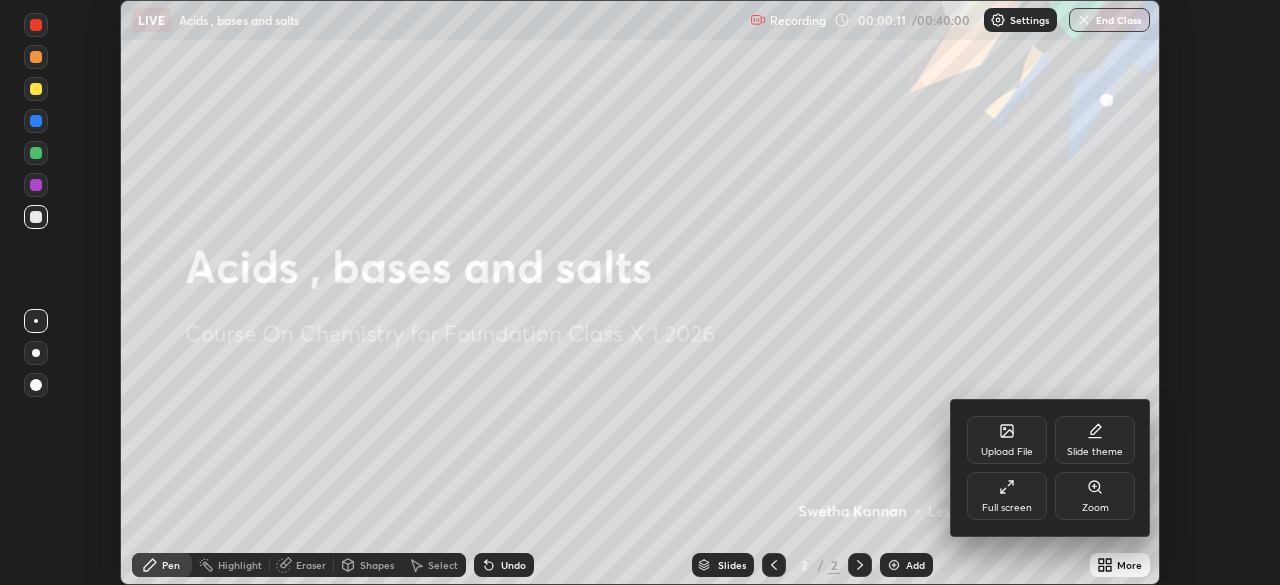 click on "Upload File" at bounding box center [1007, 452] 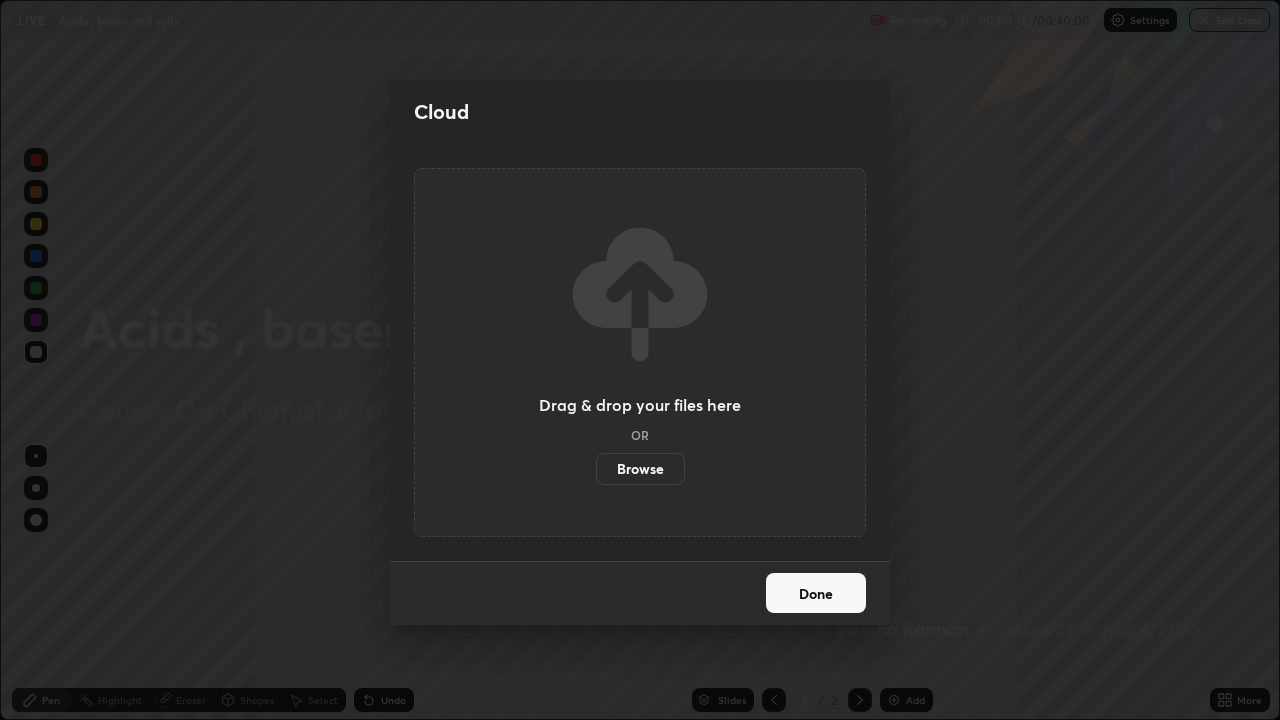 scroll, scrollTop: 99280, scrollLeft: 98720, axis: both 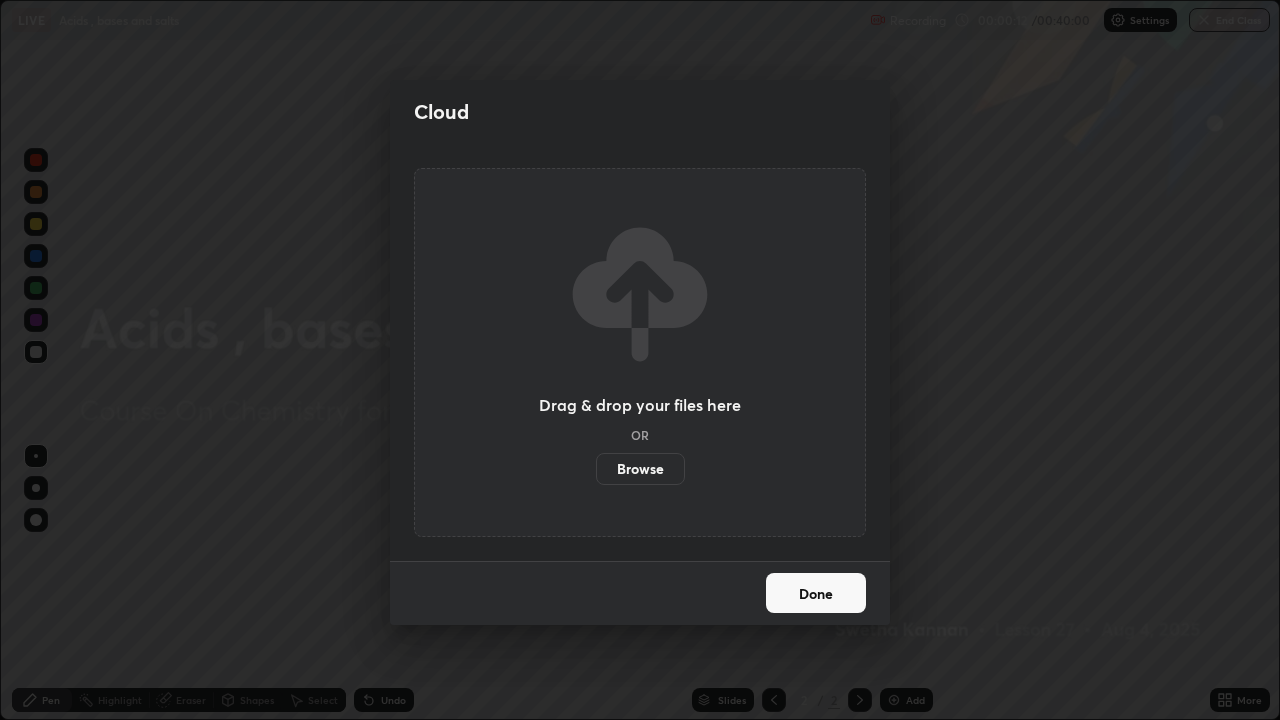 click on "Done" at bounding box center [816, 593] 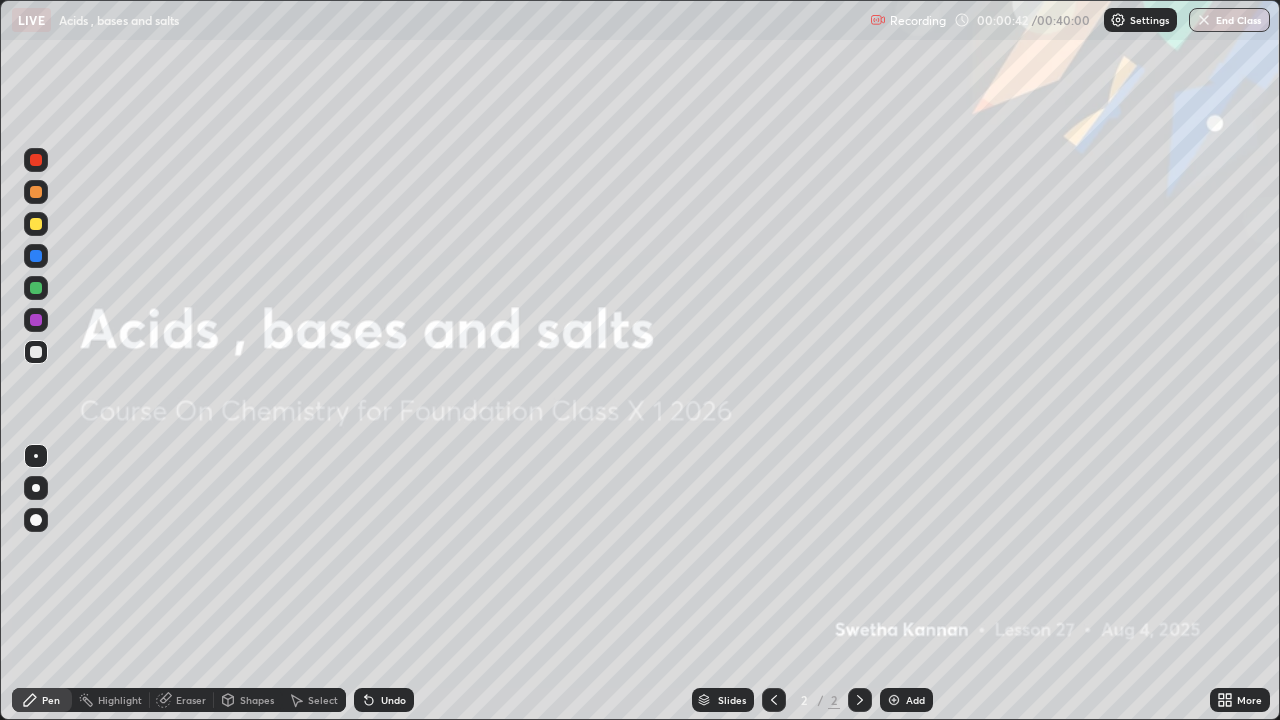 click at bounding box center (894, 700) 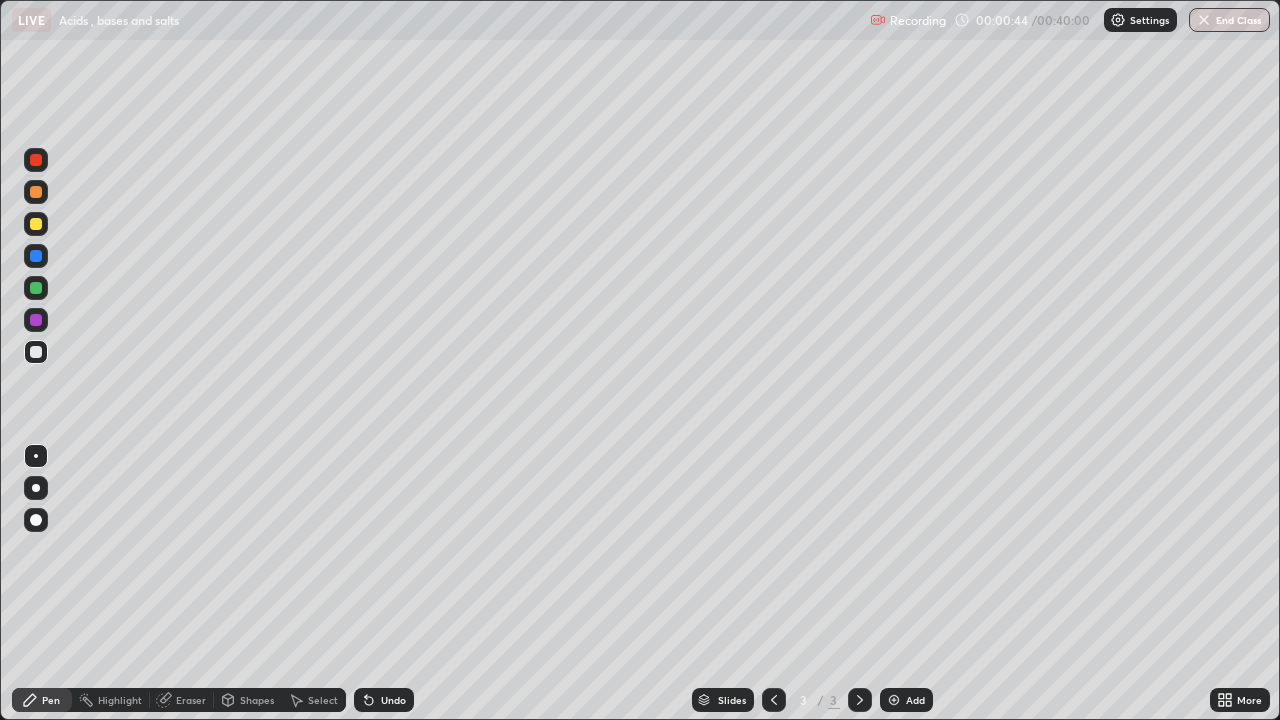 click at bounding box center (36, 224) 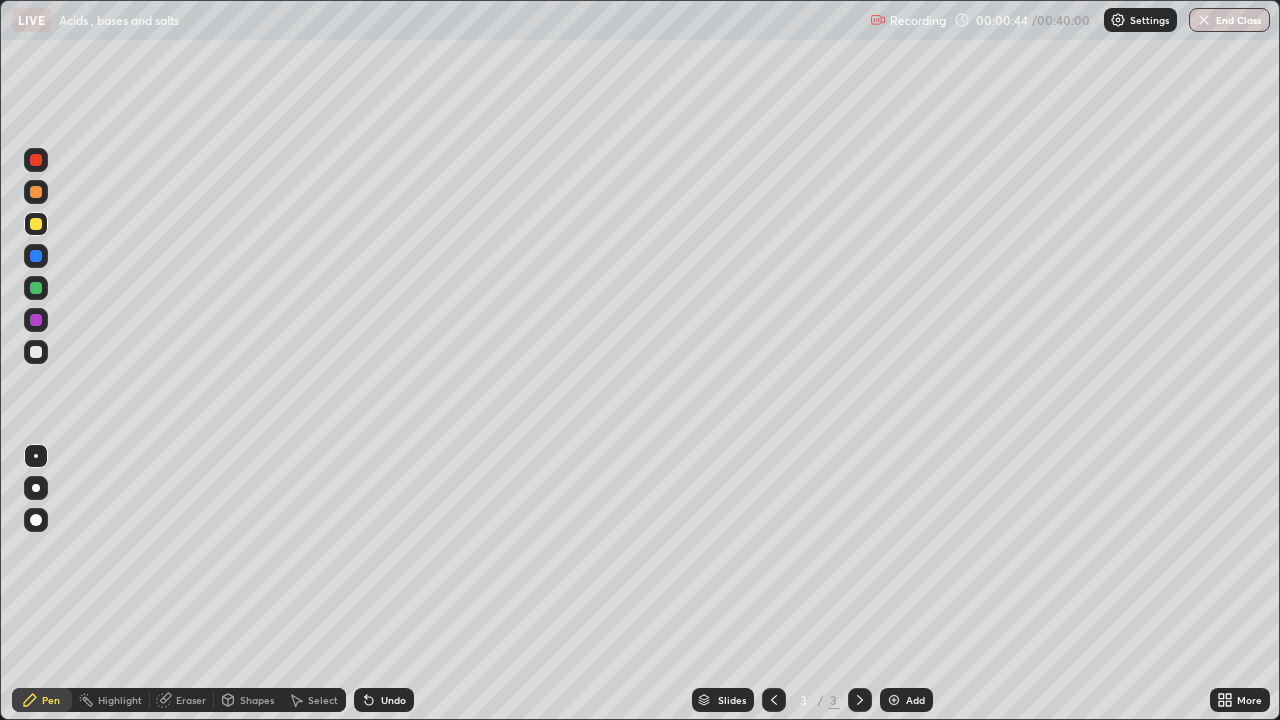 click at bounding box center (36, 192) 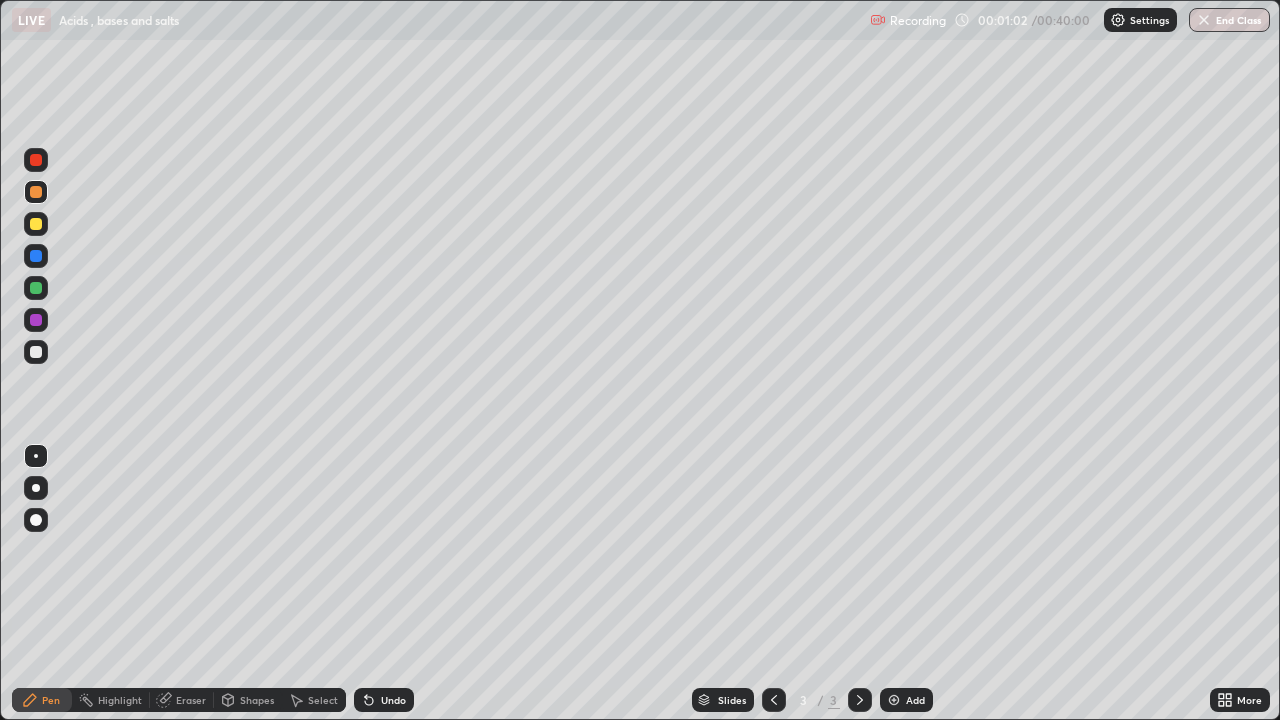 click at bounding box center [36, 256] 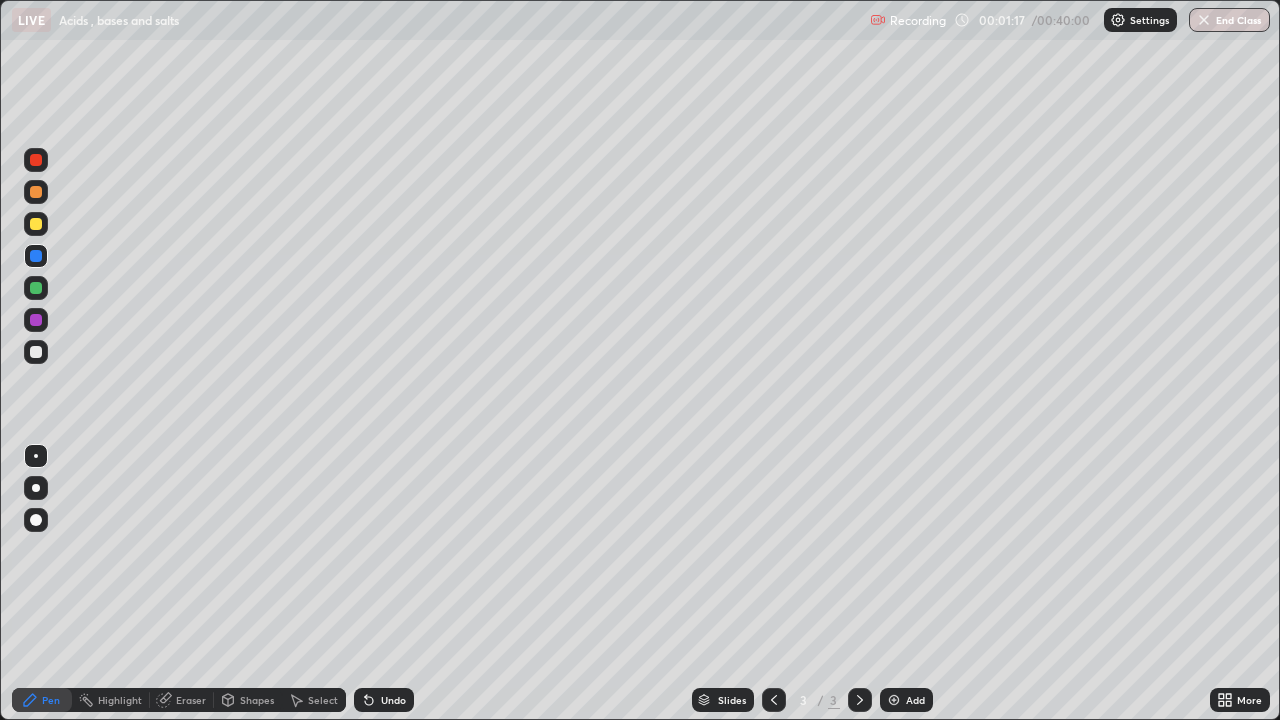 click at bounding box center (36, 224) 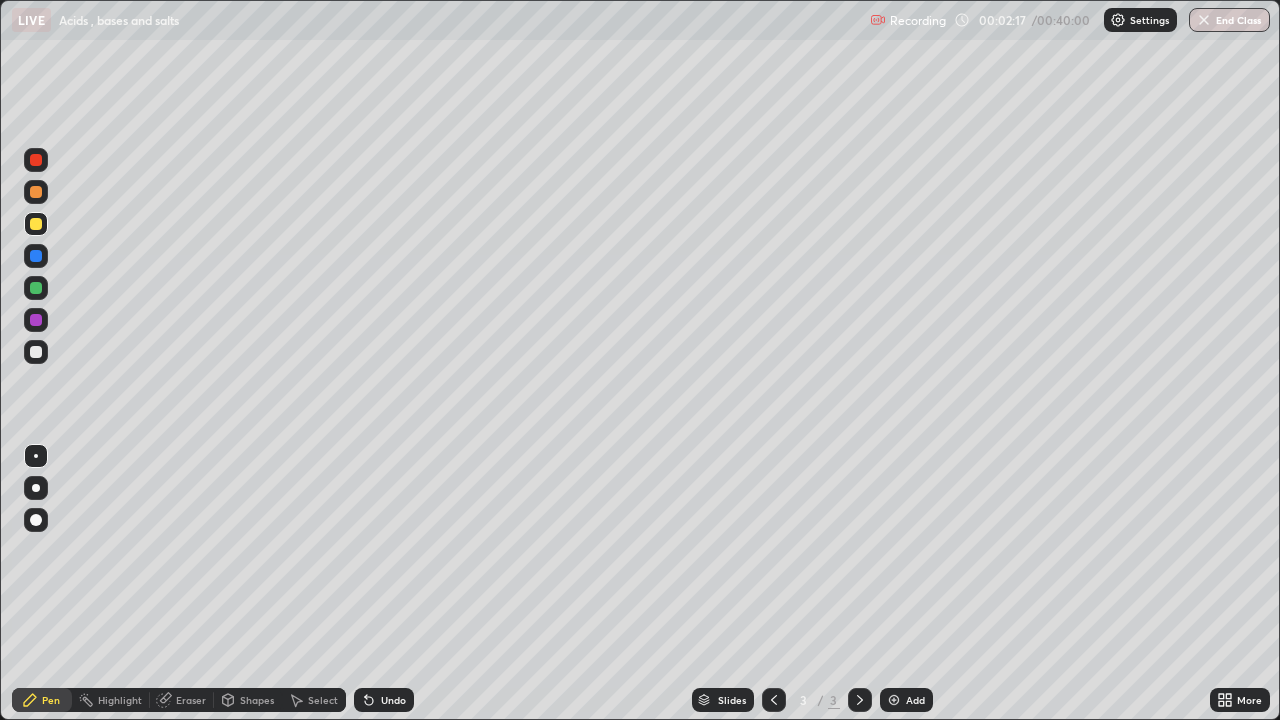 click on "Undo" at bounding box center [384, 700] 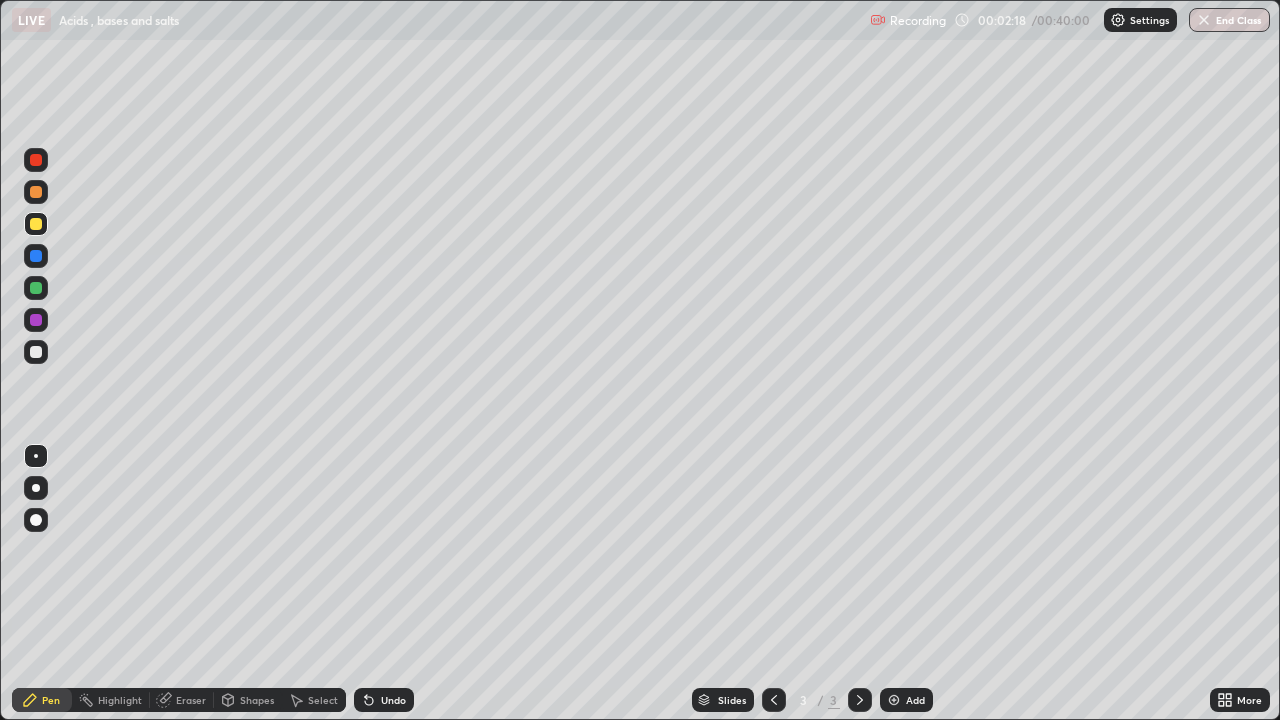 click on "Undo" at bounding box center (384, 700) 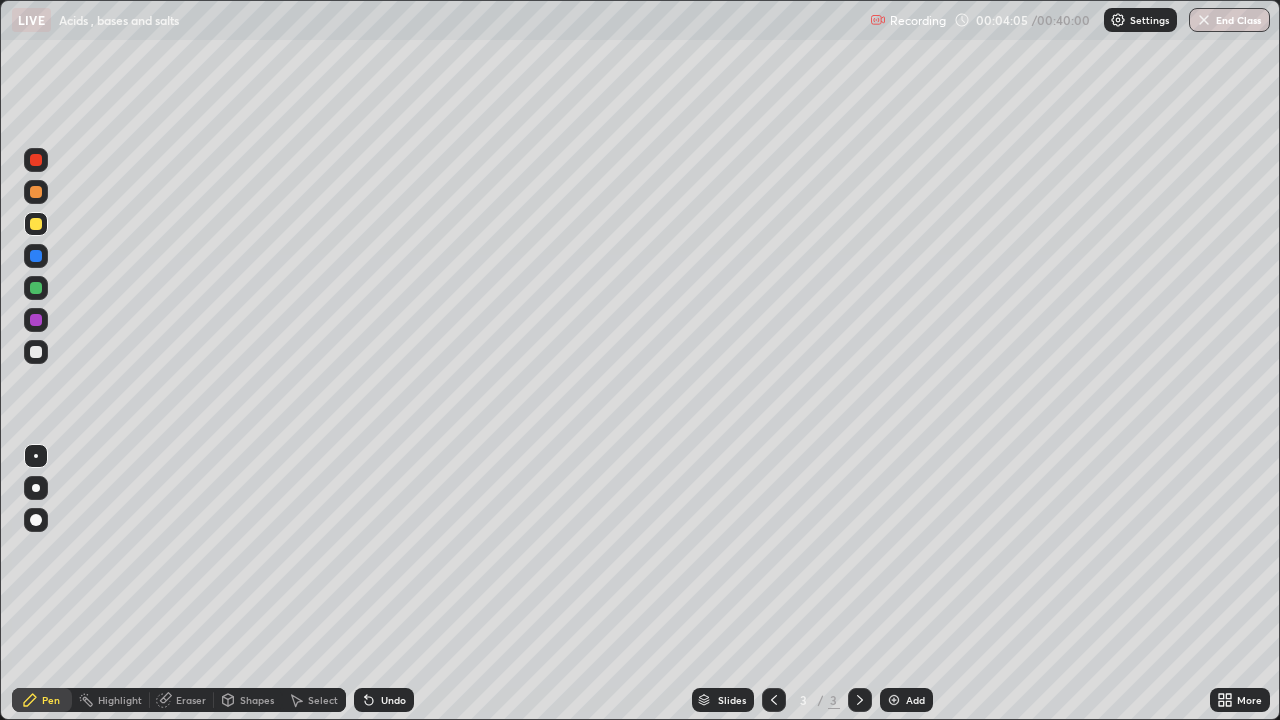 click at bounding box center (36, 288) 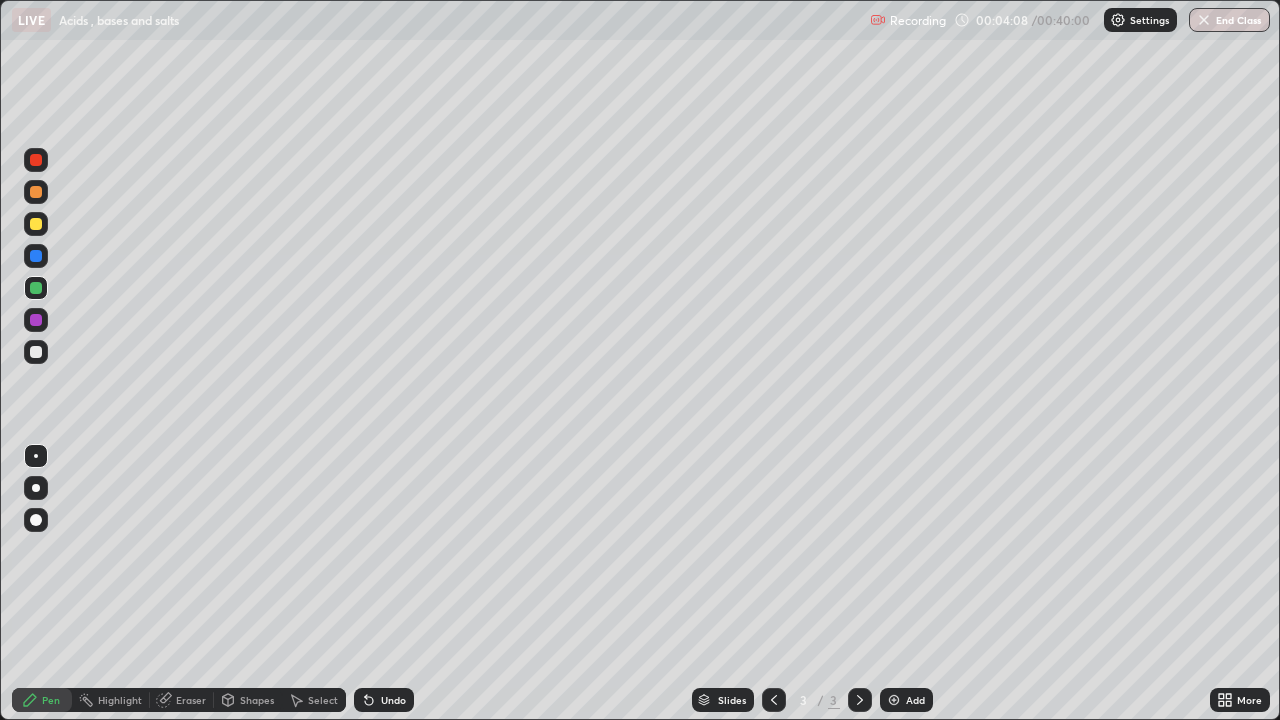 click at bounding box center (894, 700) 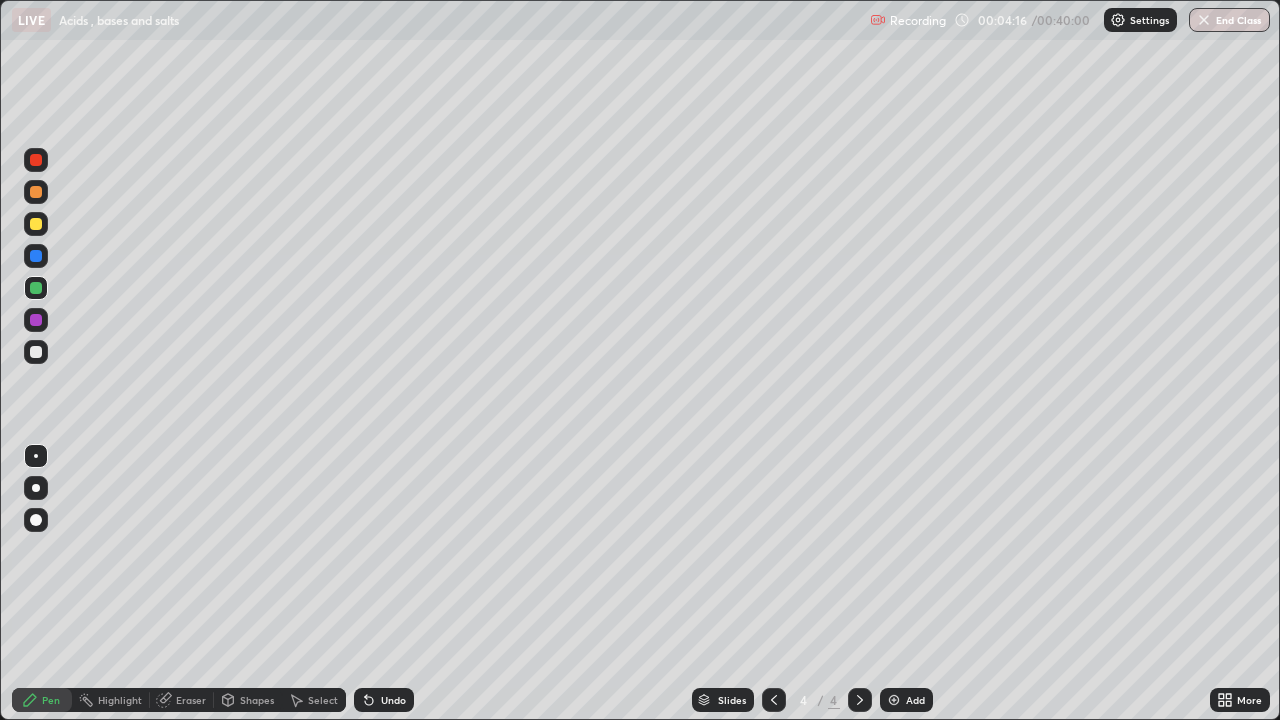 click at bounding box center [36, 224] 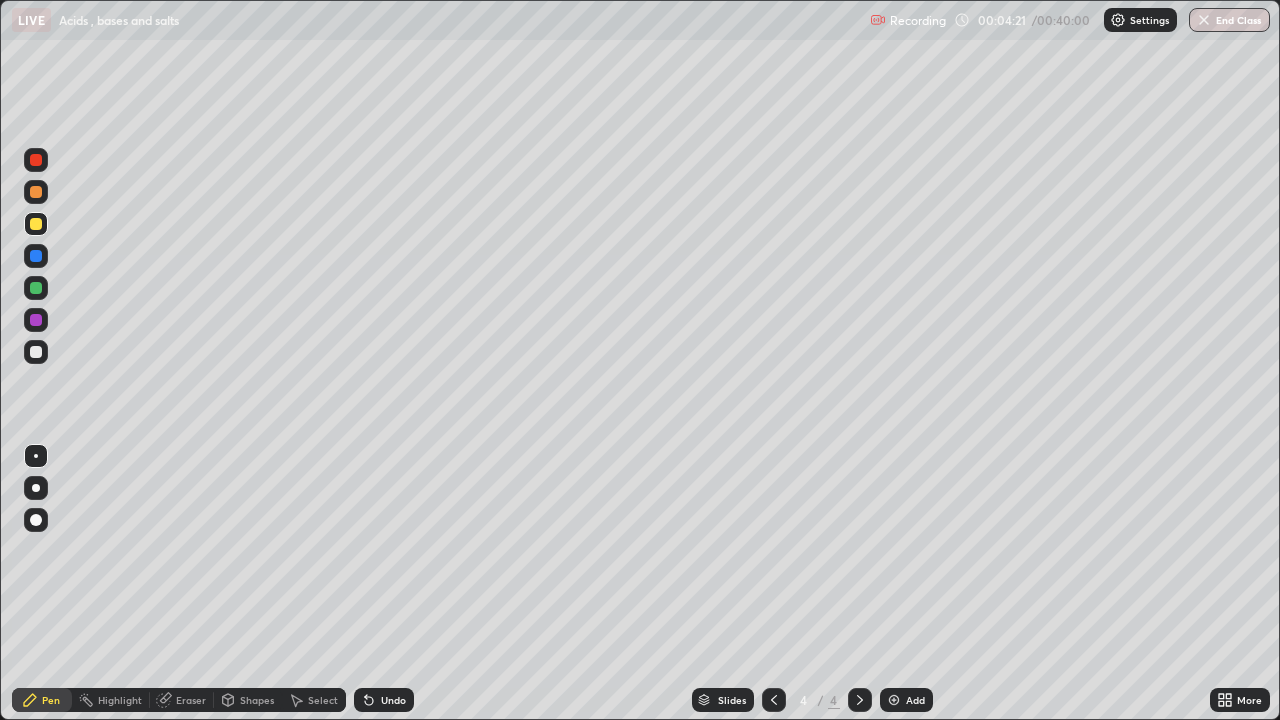 click at bounding box center (36, 256) 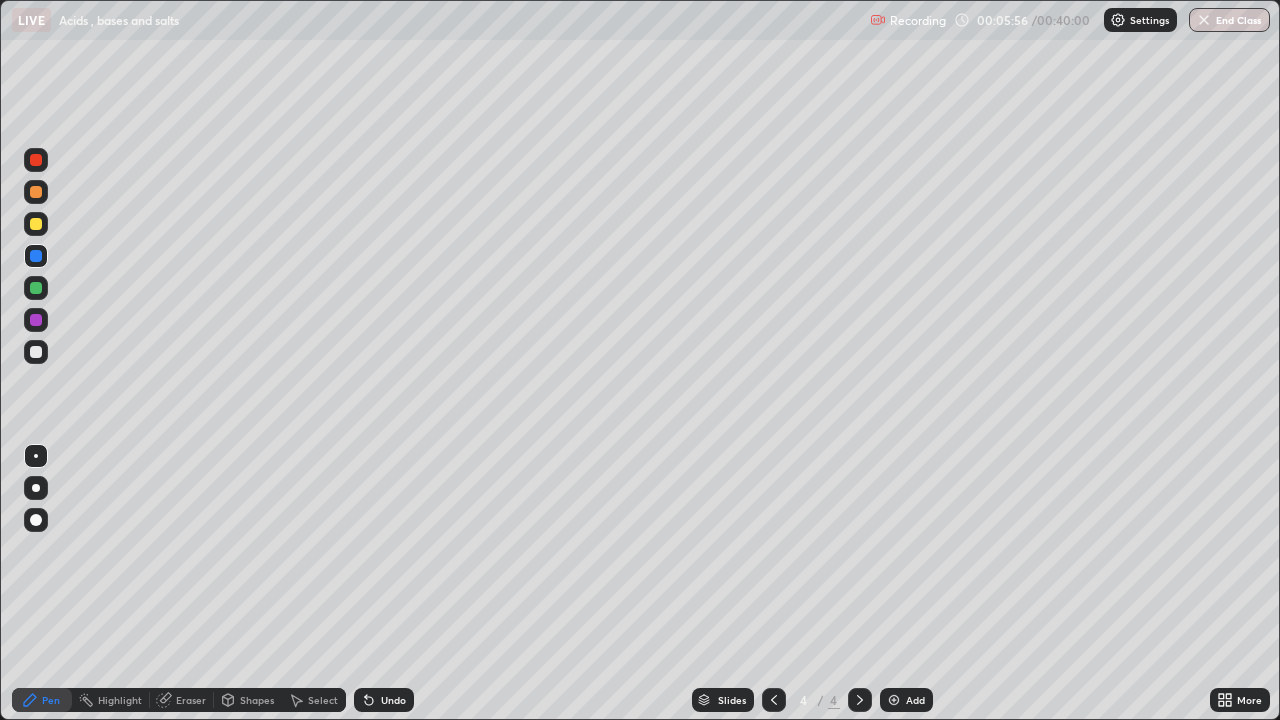 click at bounding box center (36, 288) 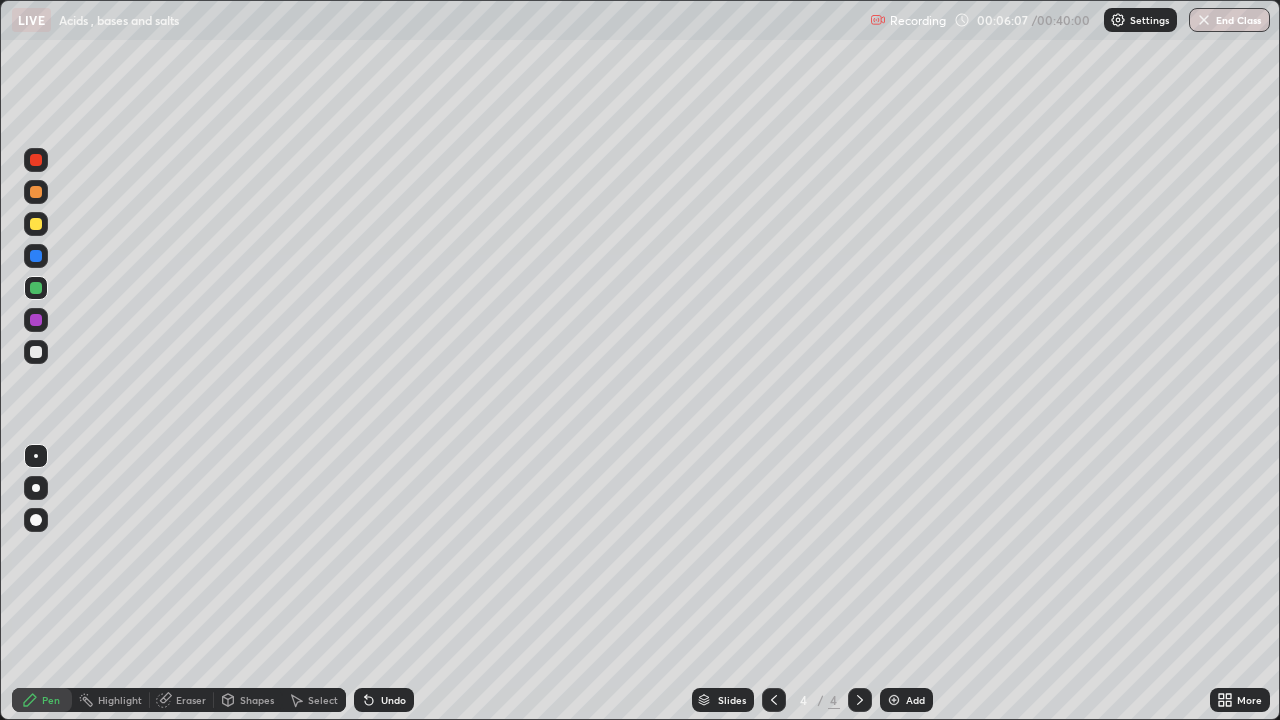 click at bounding box center (36, 256) 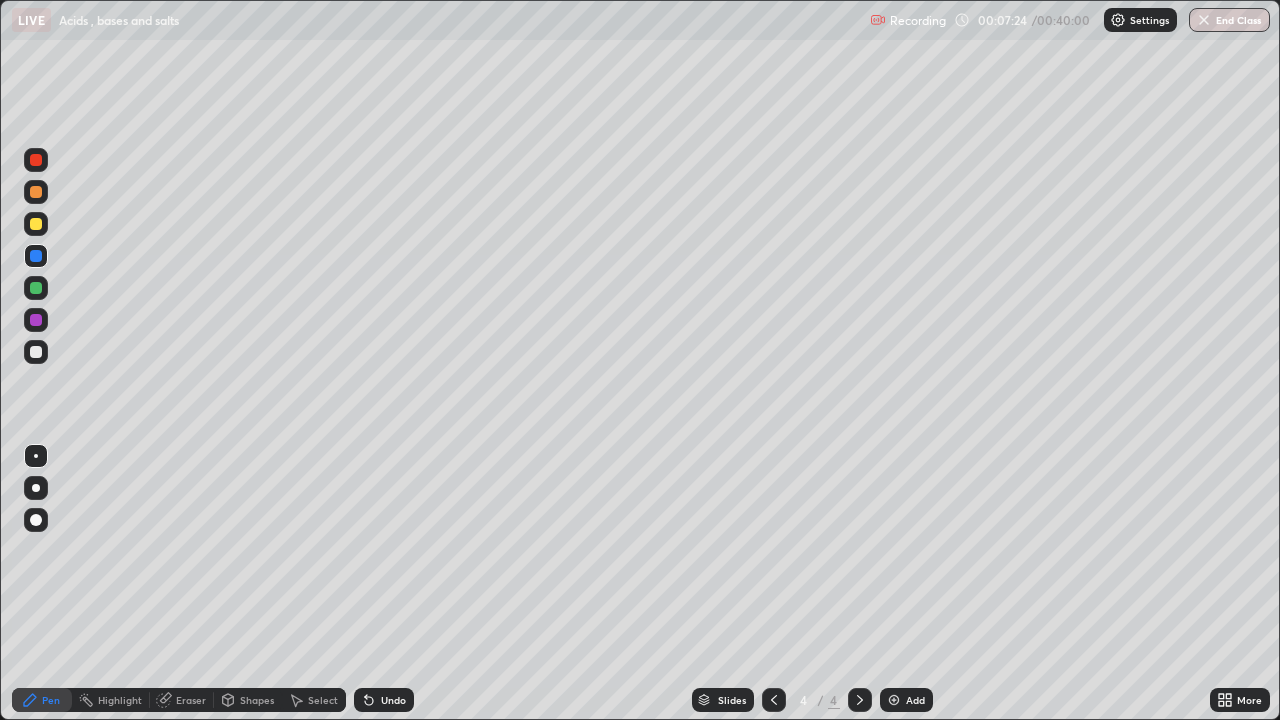 click at bounding box center (36, 256) 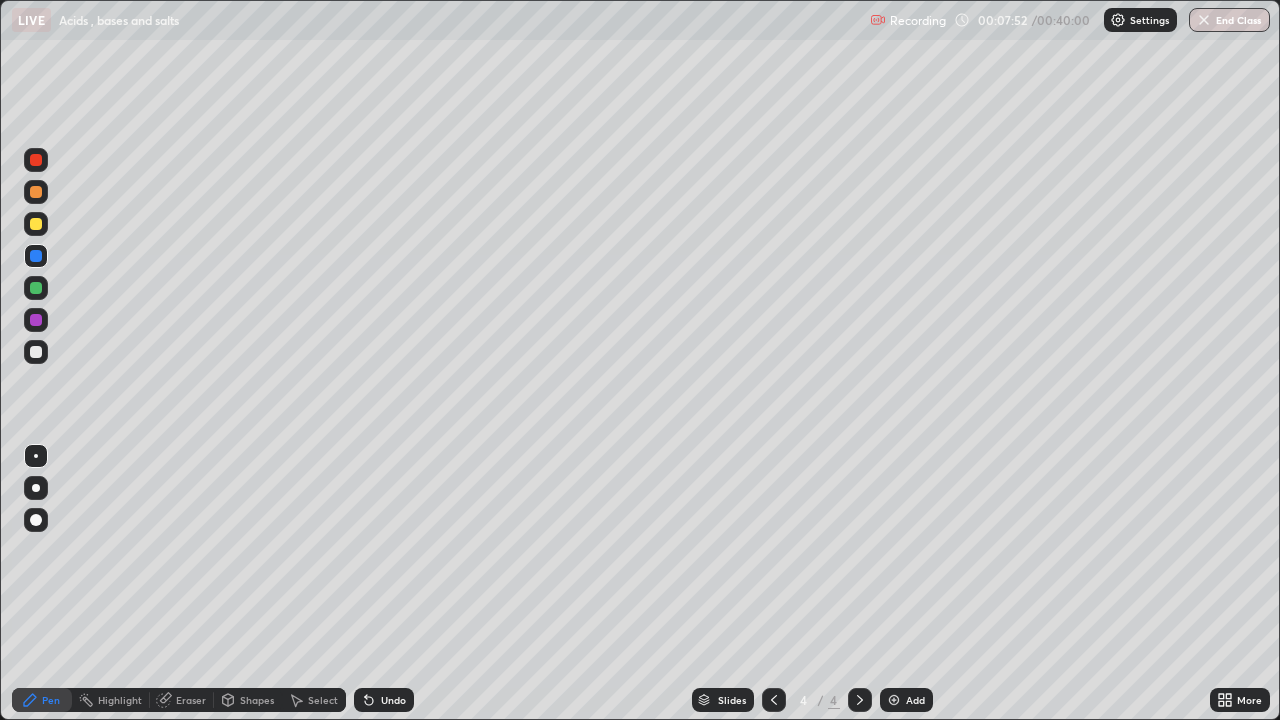 click at bounding box center [36, 288] 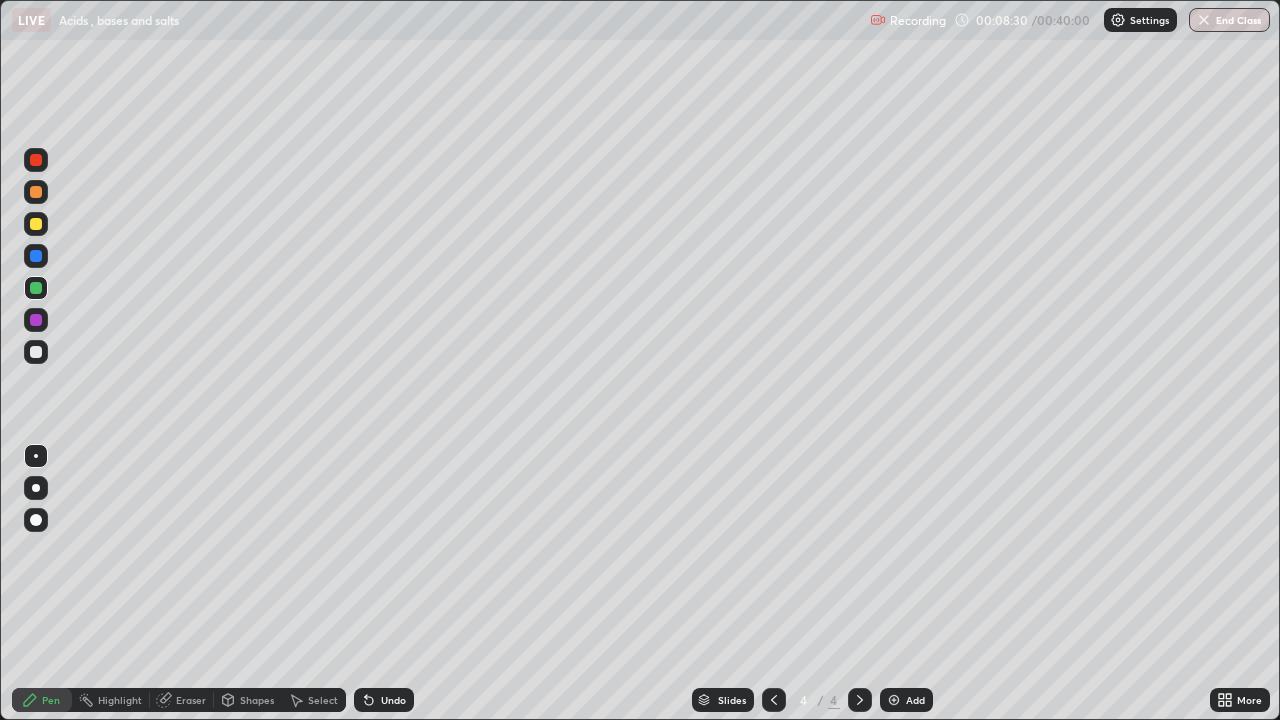 click at bounding box center (36, 320) 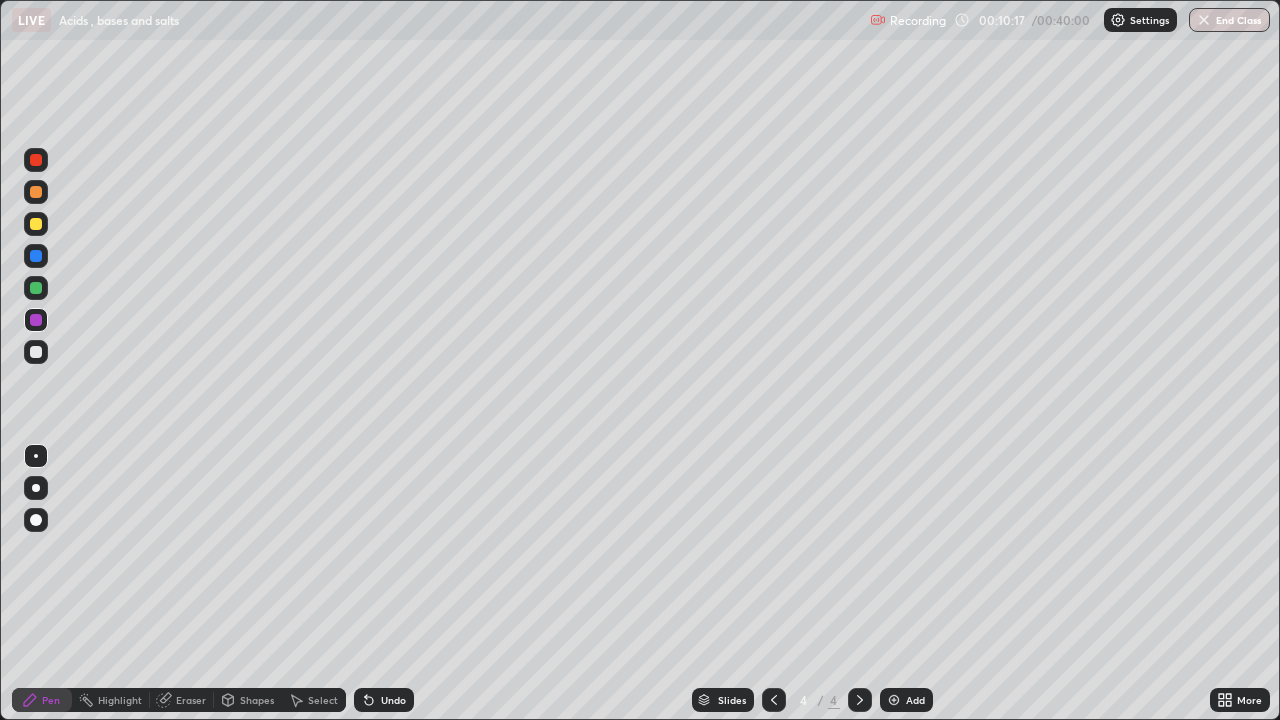 click at bounding box center [894, 700] 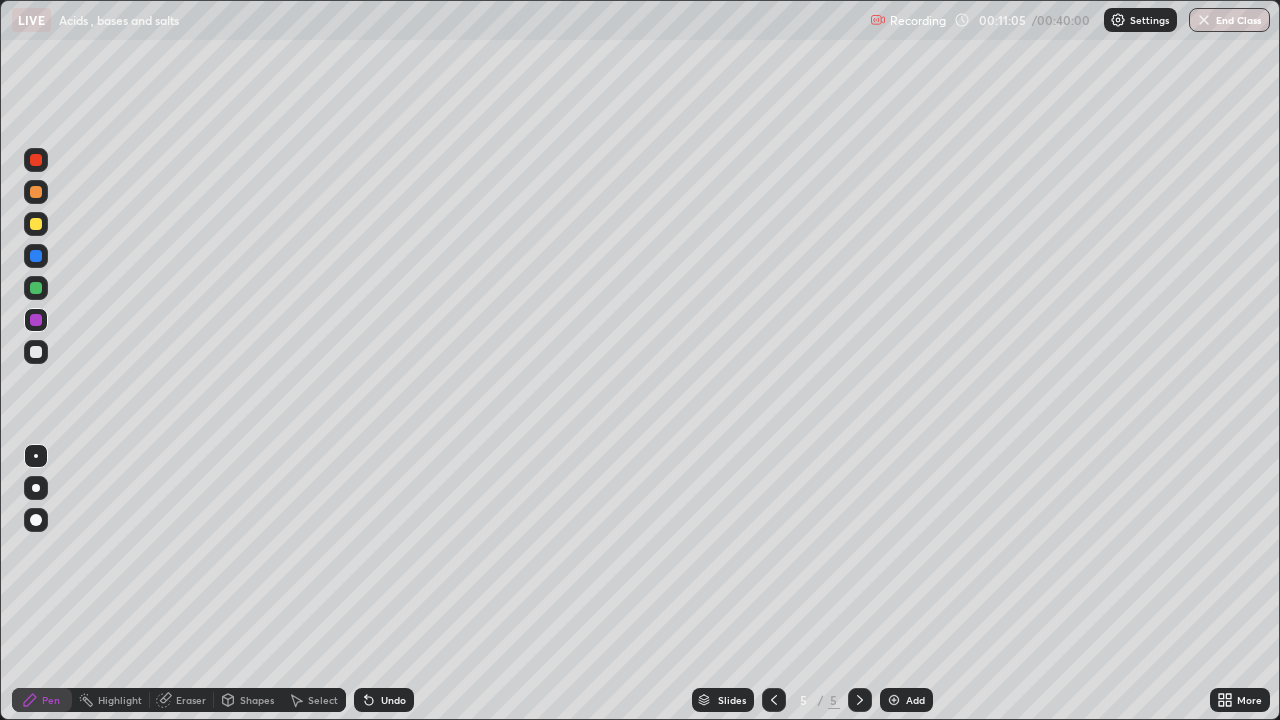 click at bounding box center [36, 288] 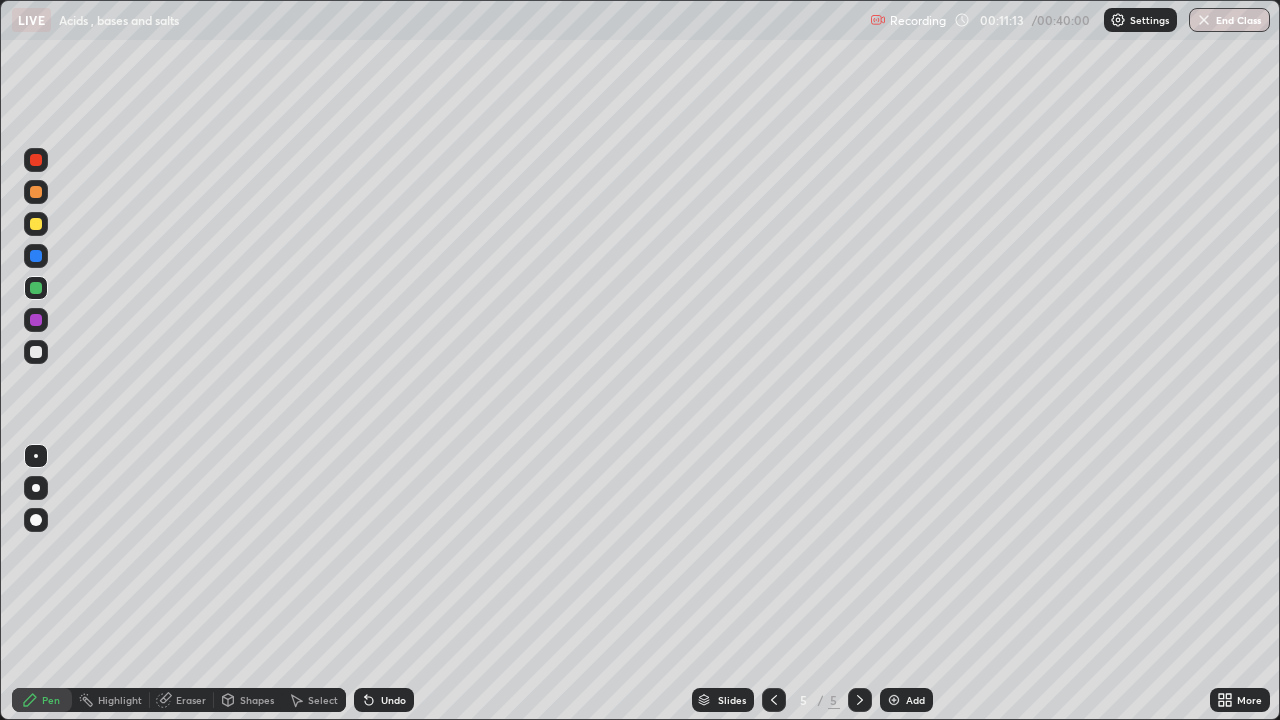 click at bounding box center (36, 160) 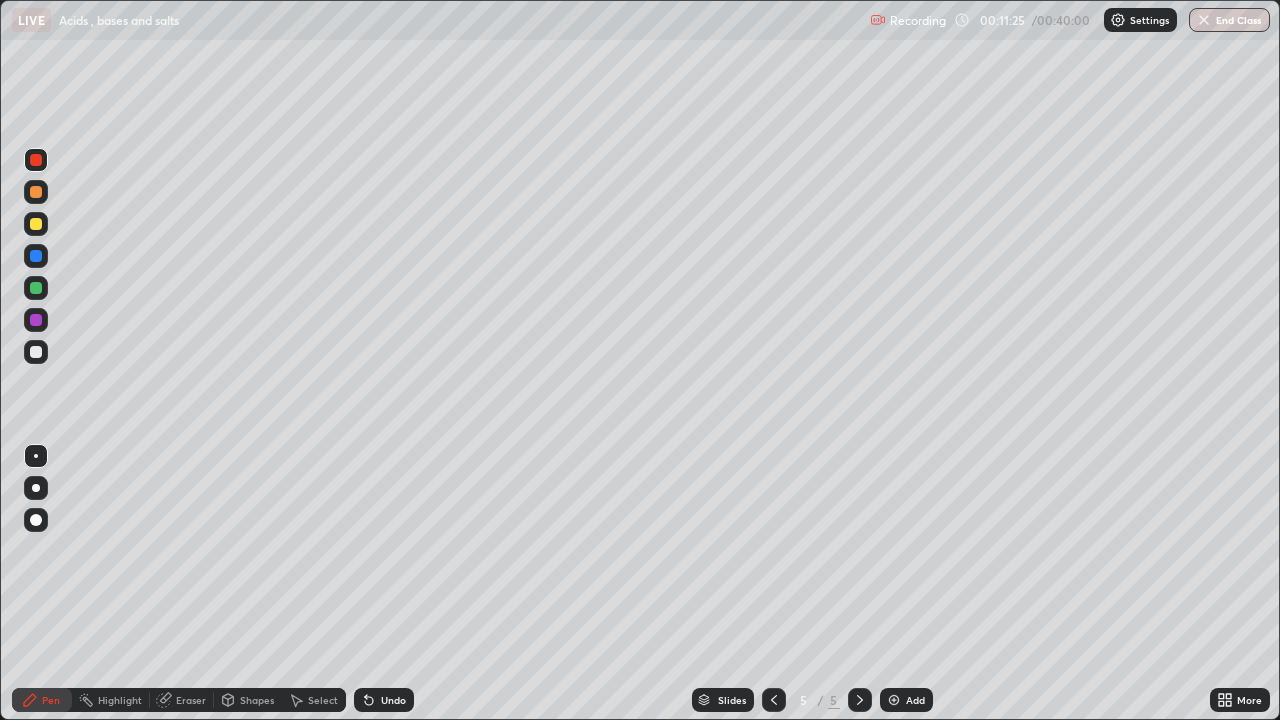 click at bounding box center [36, 224] 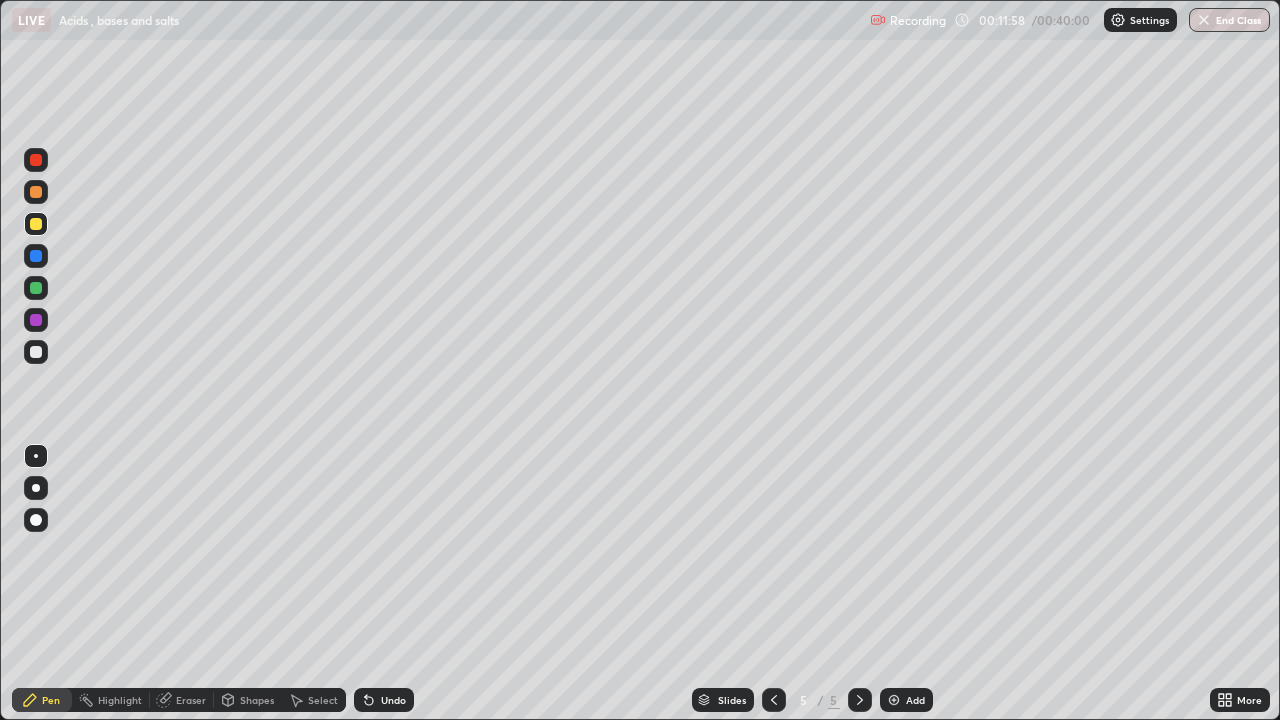 click at bounding box center (36, 320) 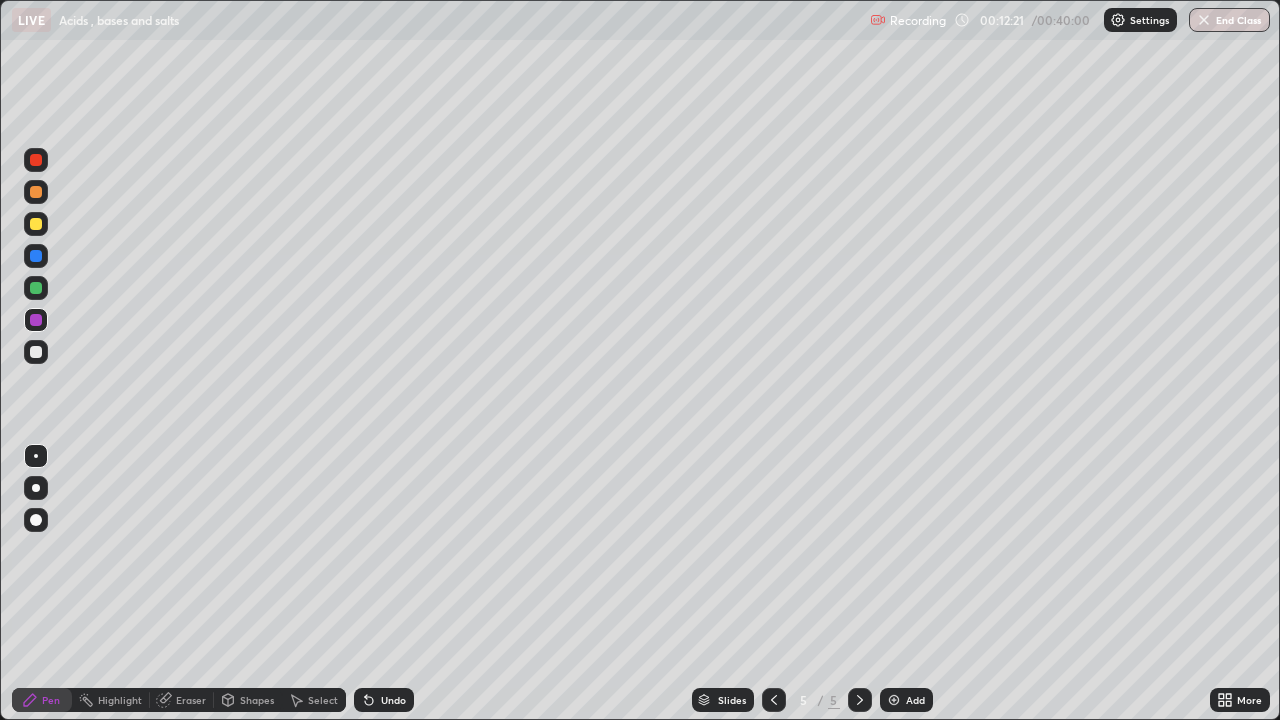 click 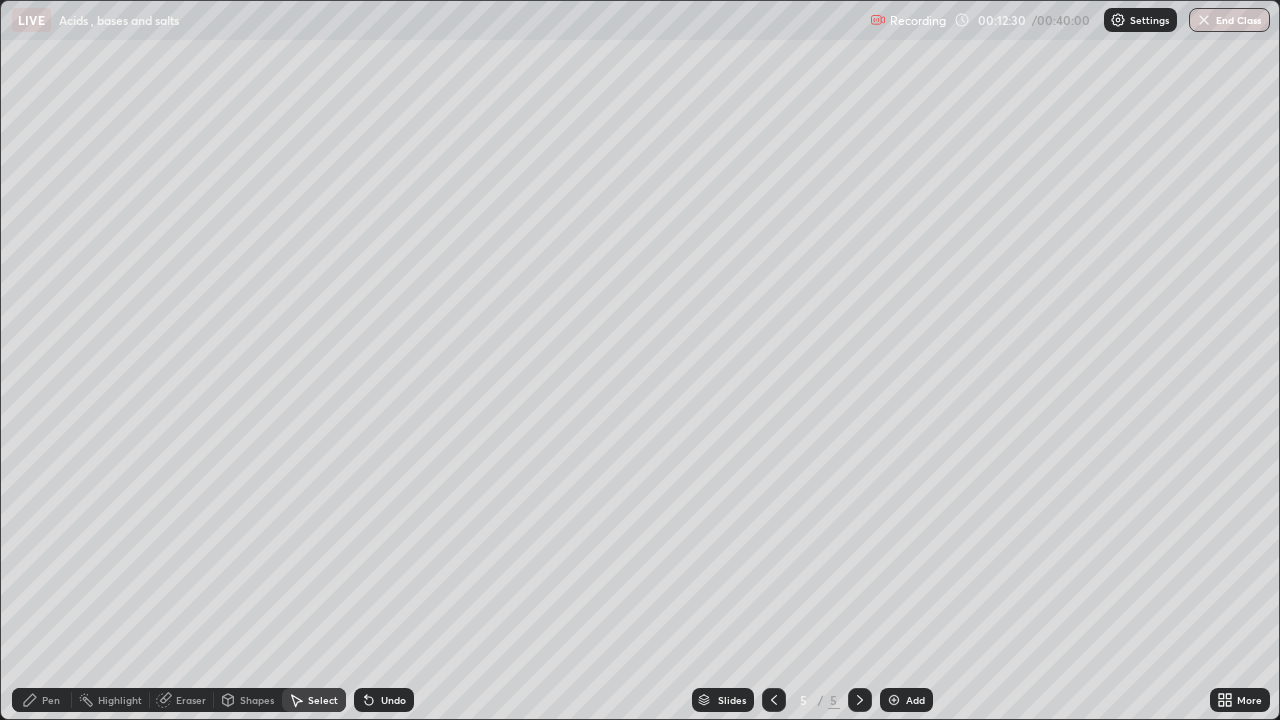 click on "Pen" at bounding box center [51, 700] 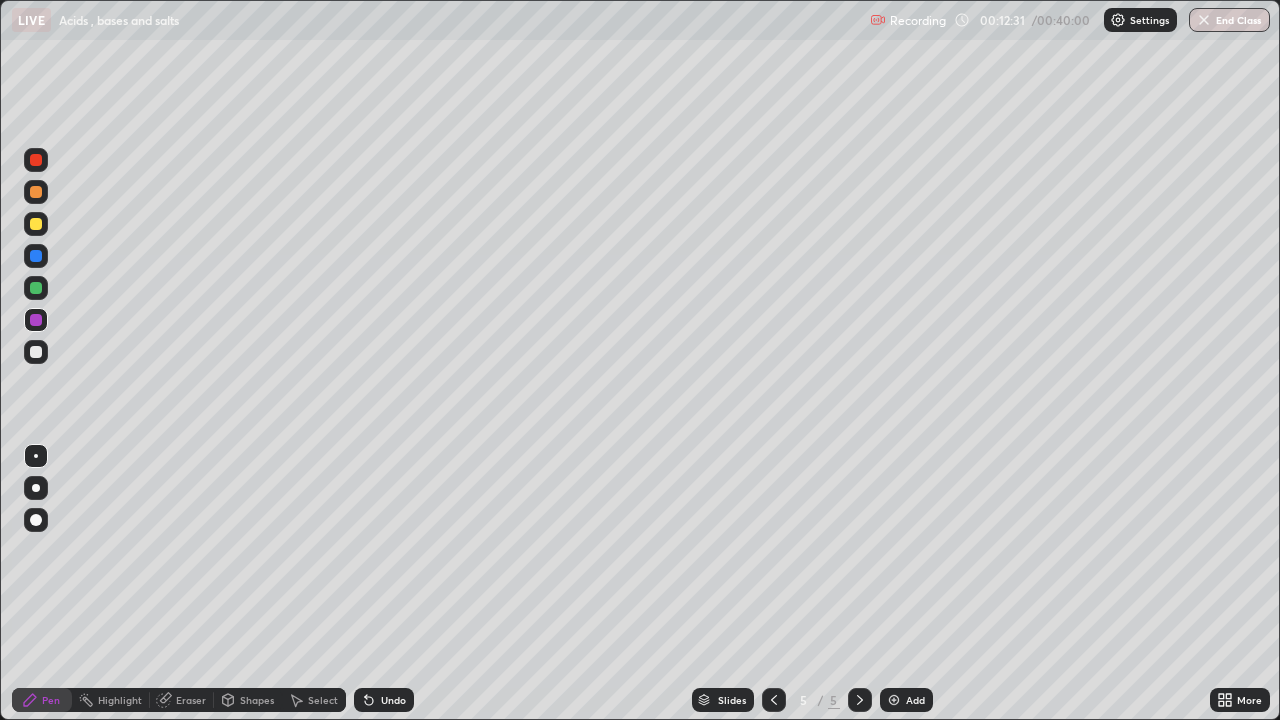 click on "Pen" at bounding box center [51, 700] 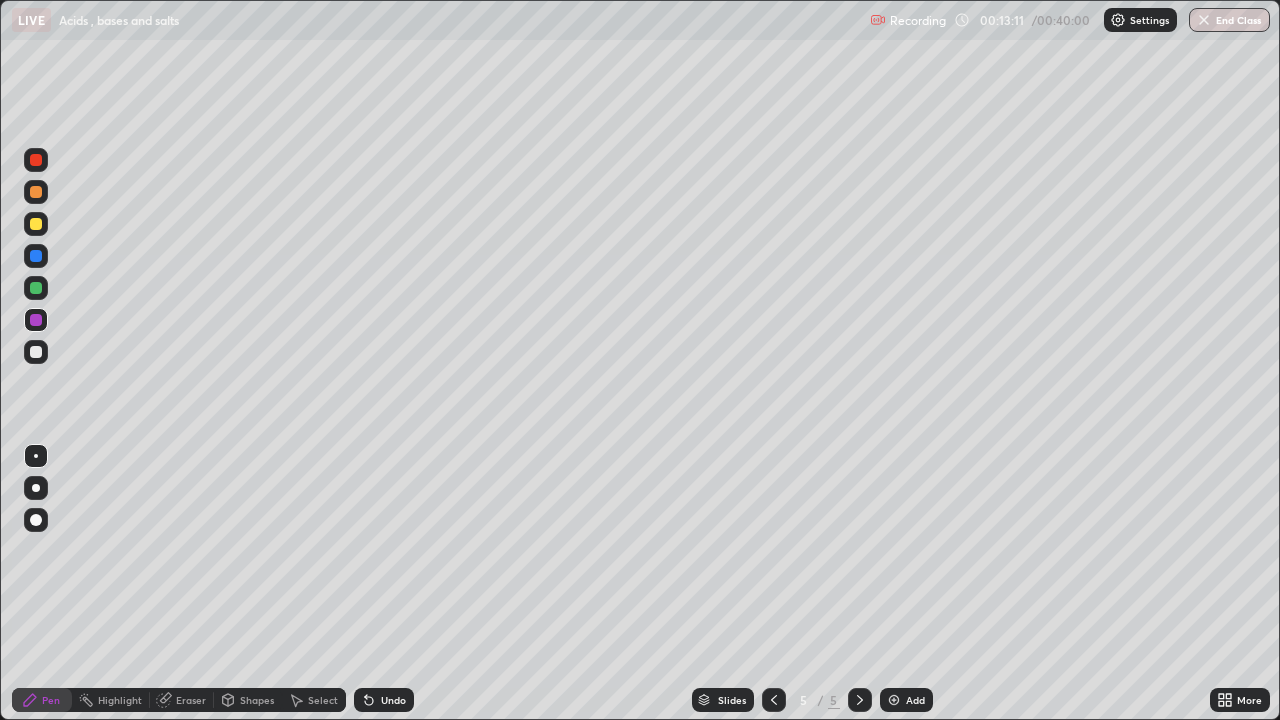 click at bounding box center (36, 352) 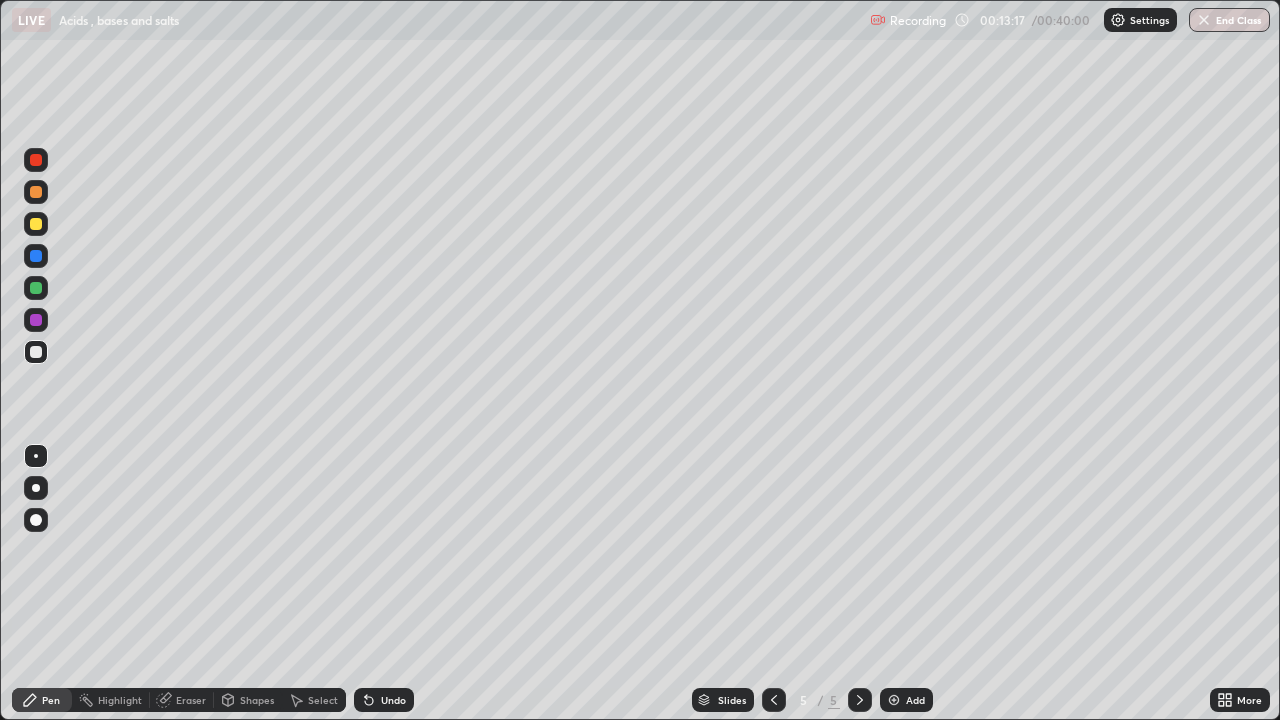 click at bounding box center (36, 320) 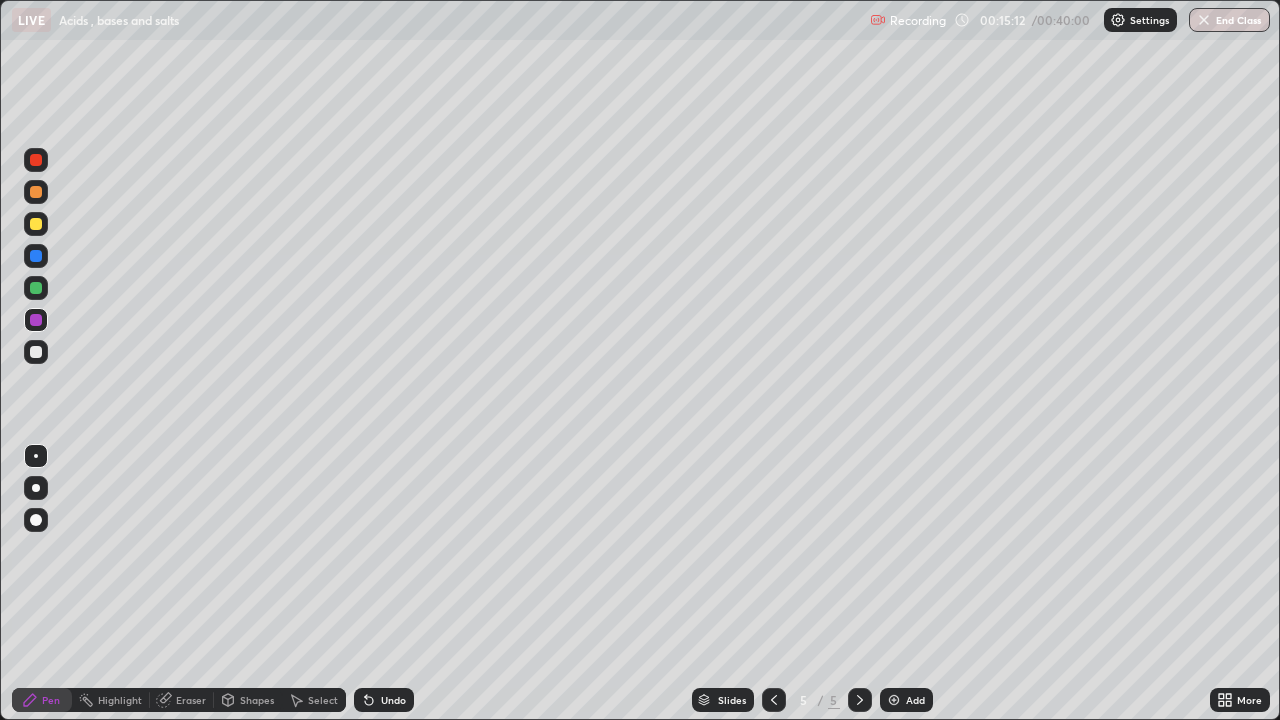 click at bounding box center [894, 700] 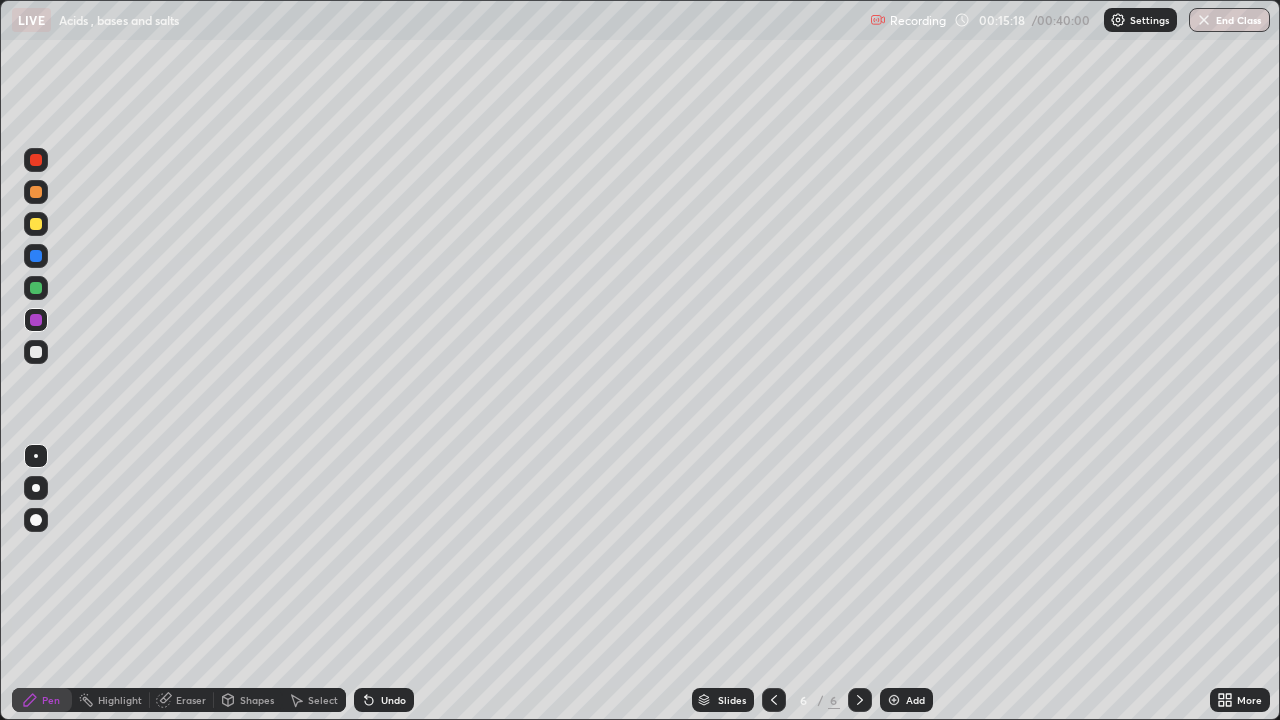 click at bounding box center (36, 256) 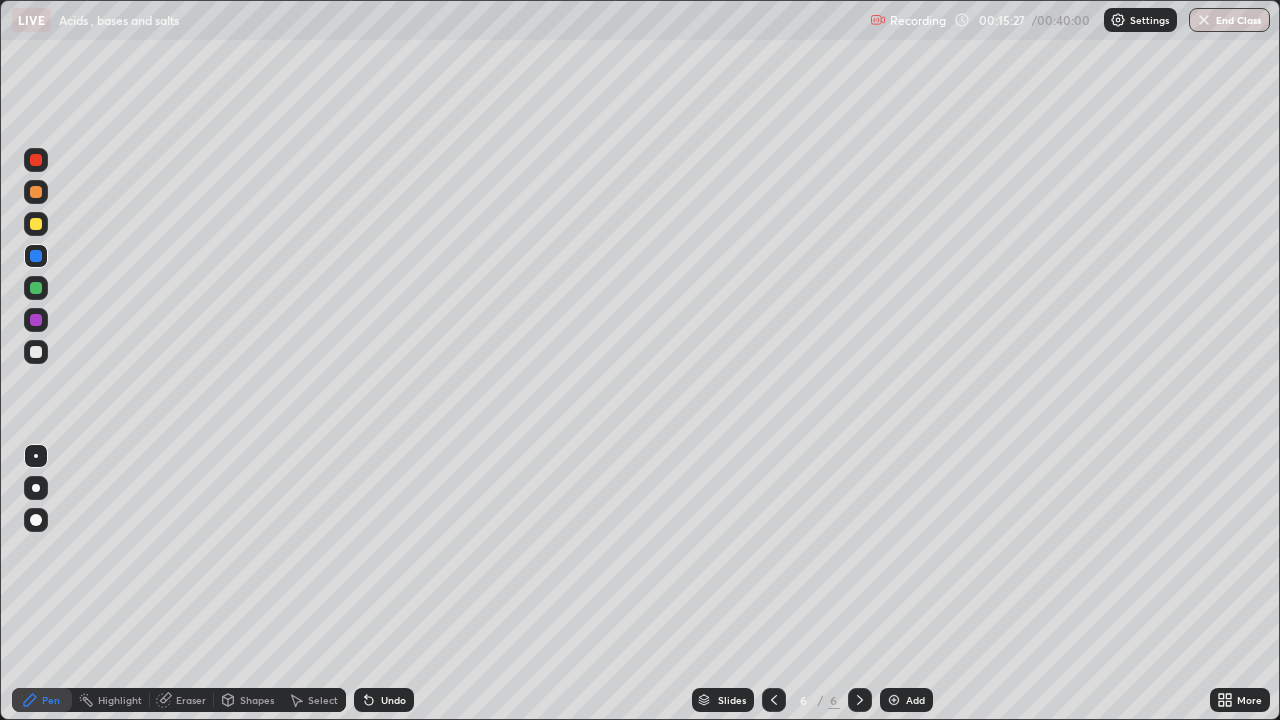 click at bounding box center [36, 224] 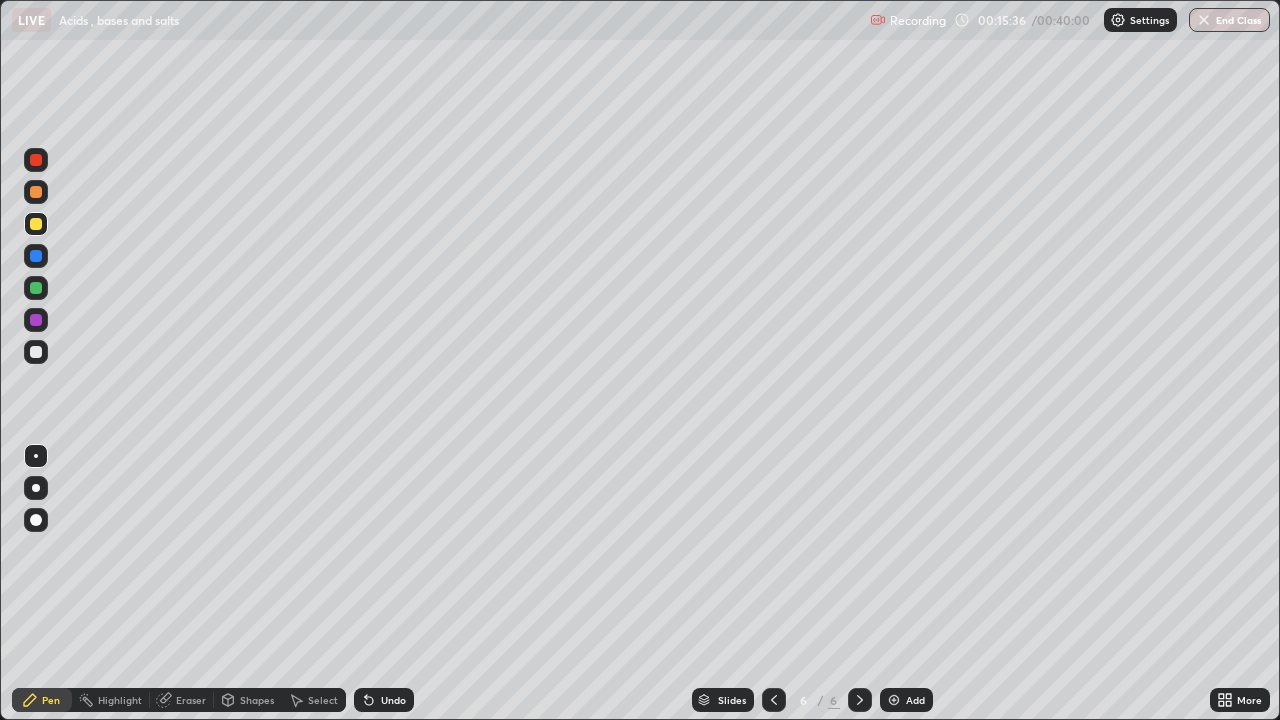 click at bounding box center [36, 224] 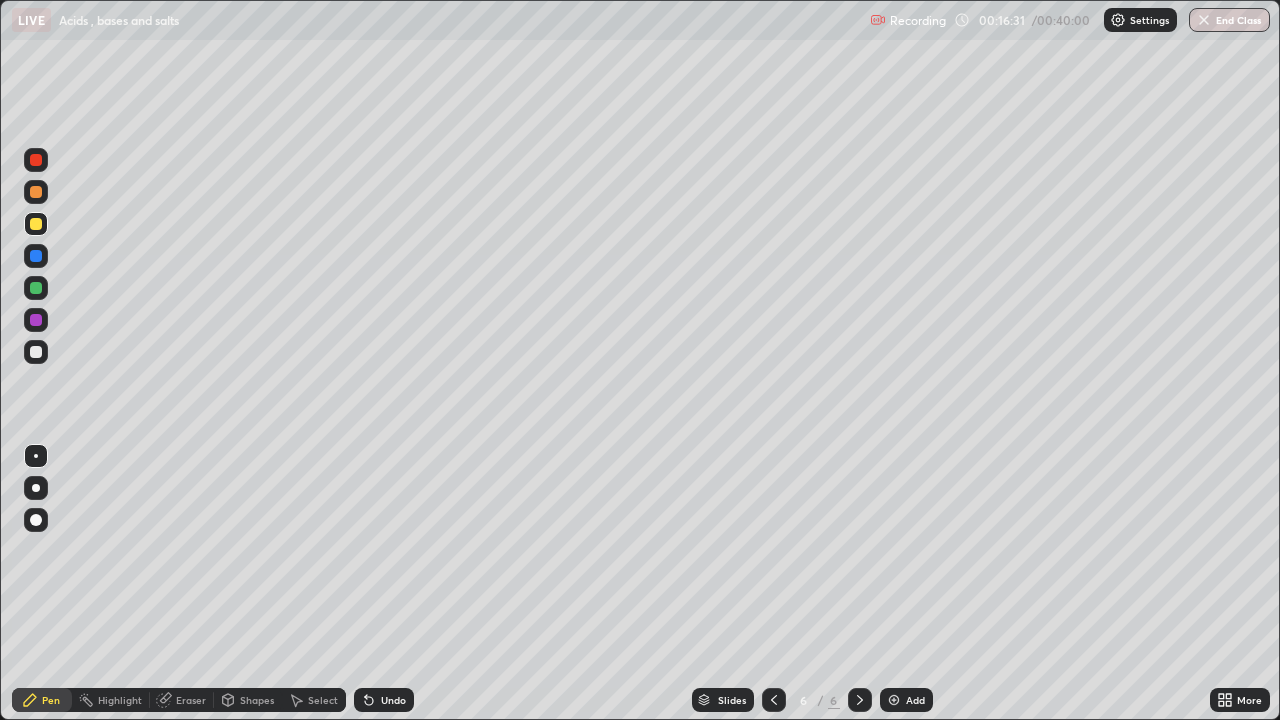 click on "Undo" at bounding box center (393, 700) 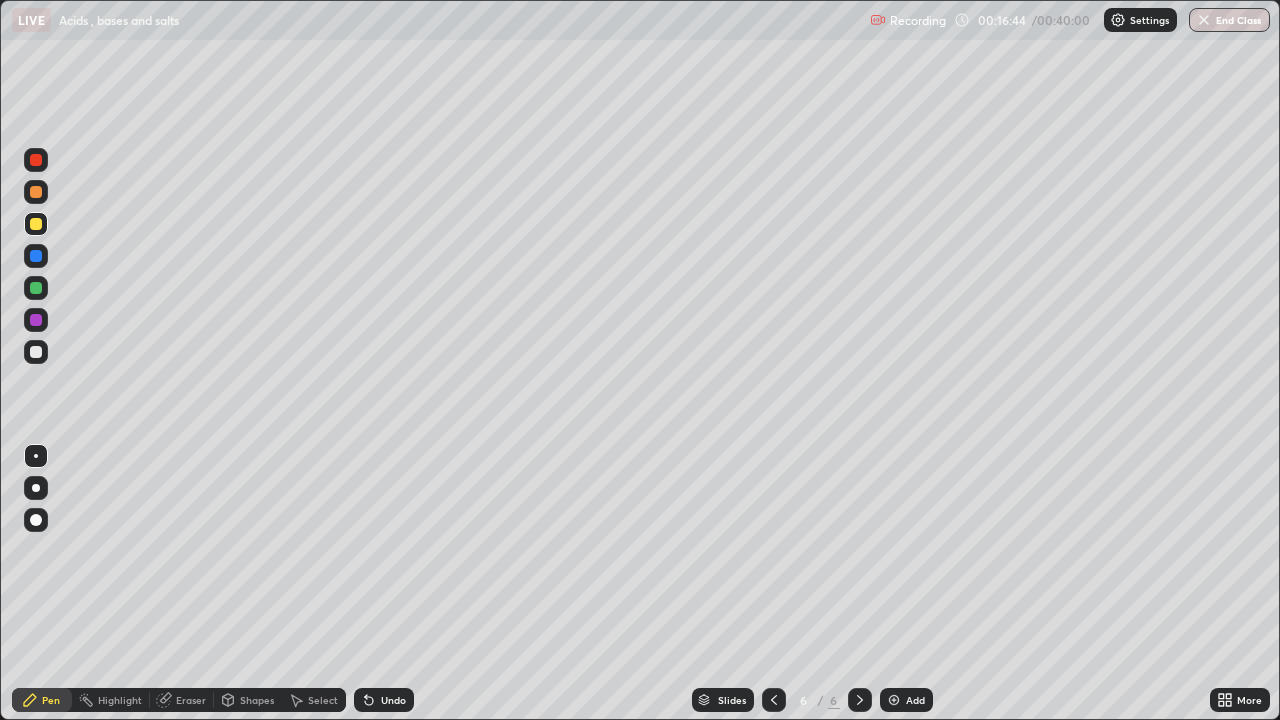 click at bounding box center (36, 320) 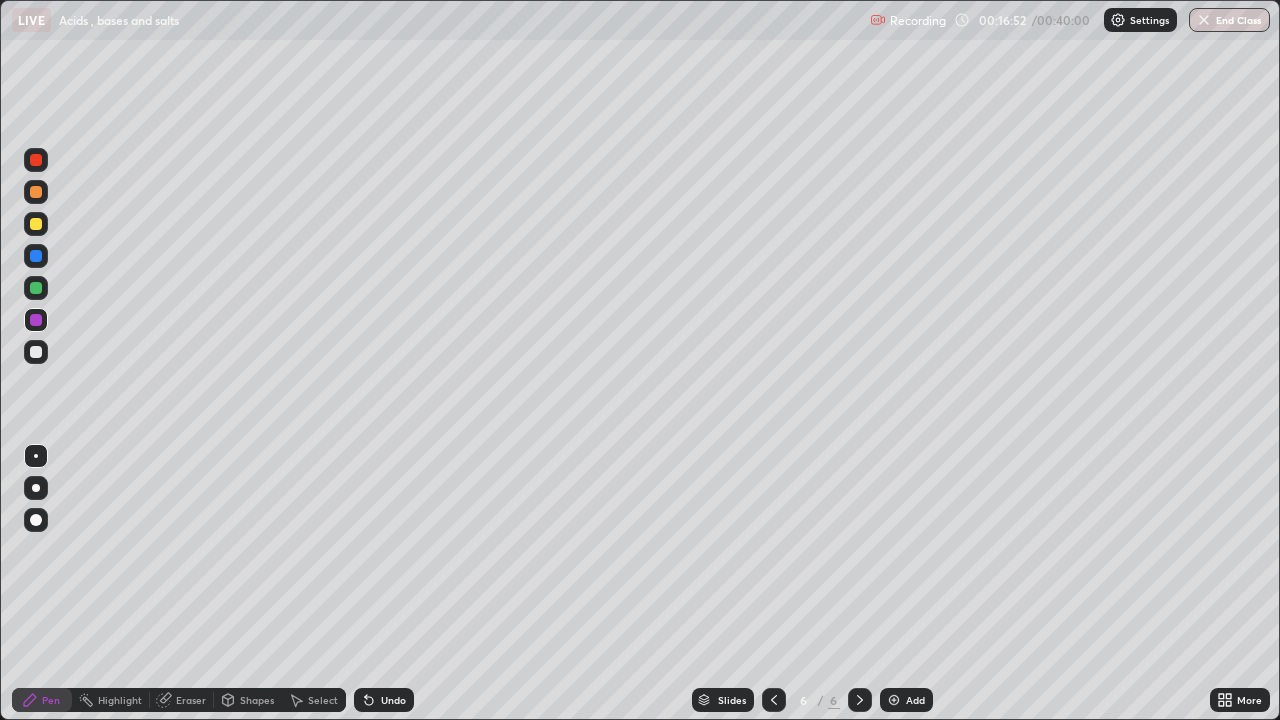 click at bounding box center (36, 320) 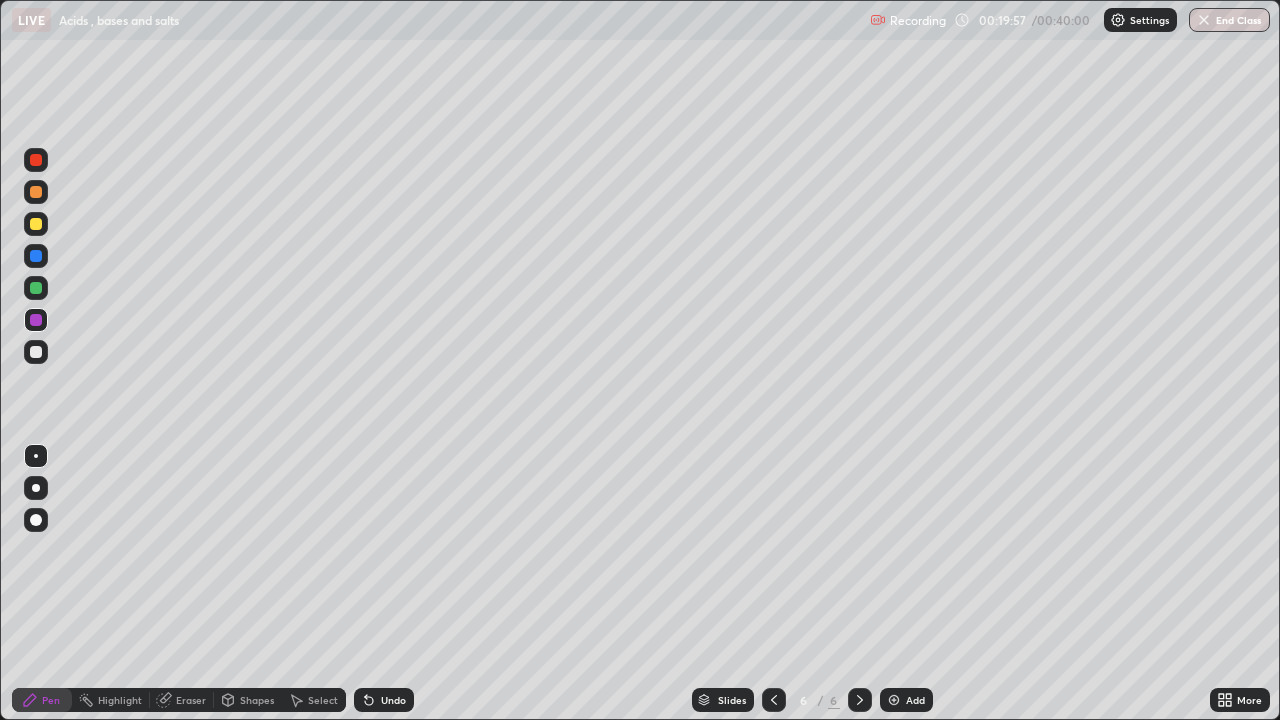 click at bounding box center (894, 700) 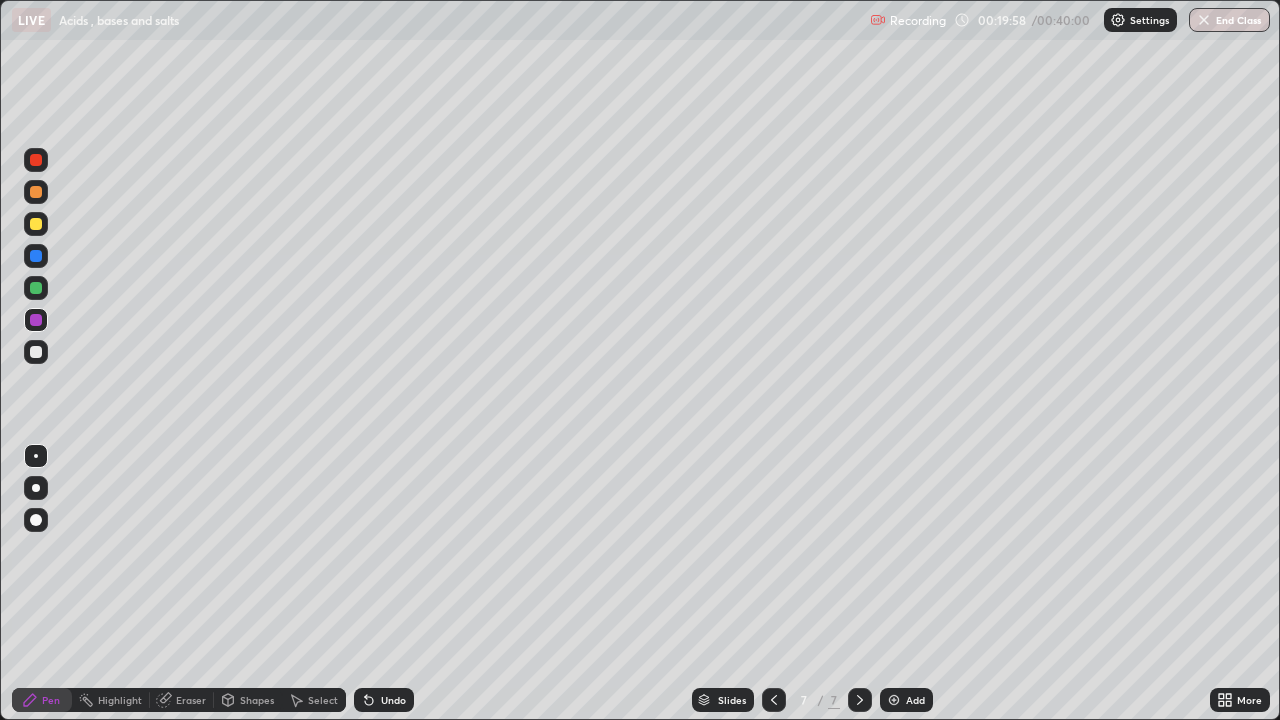 click at bounding box center (36, 288) 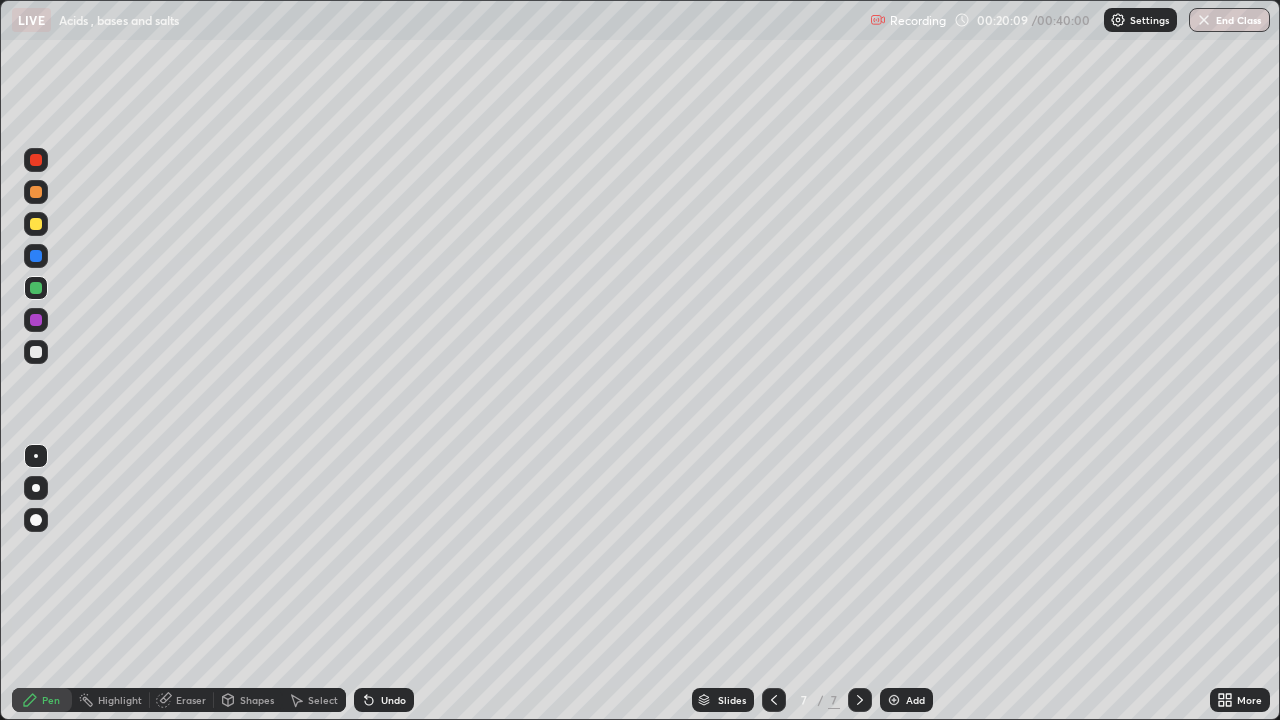 click at bounding box center (36, 256) 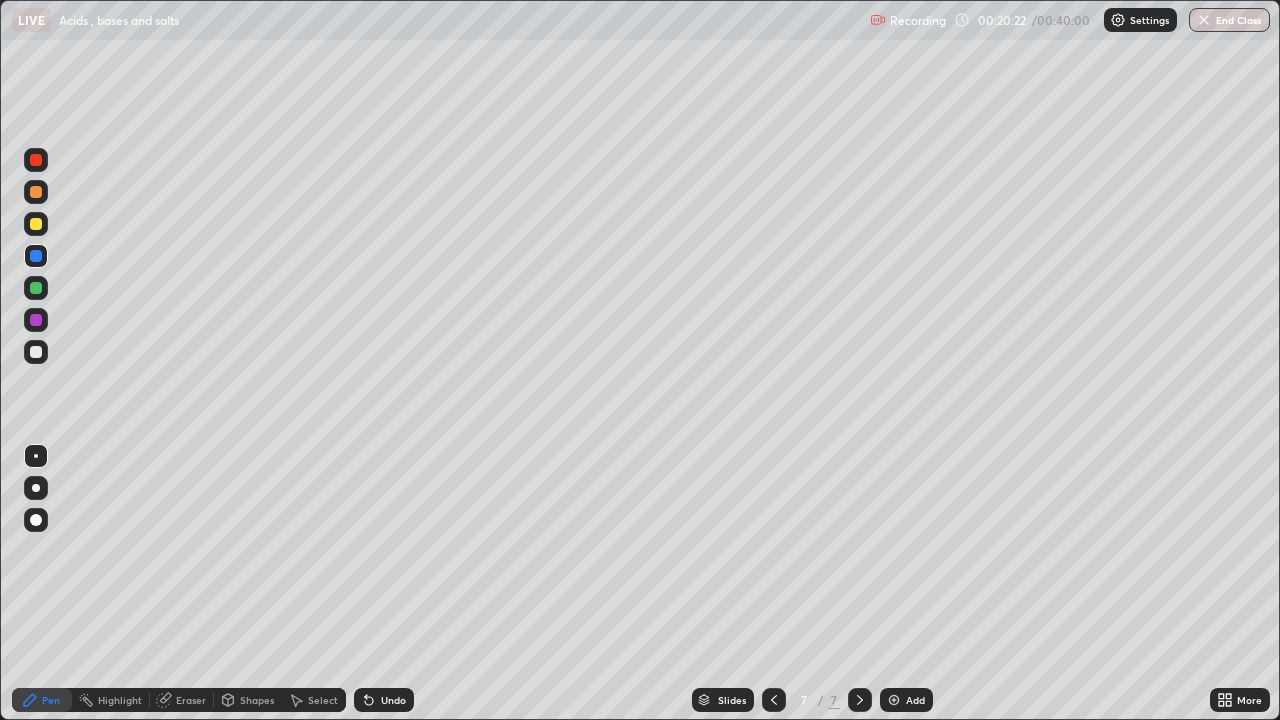click at bounding box center [36, 288] 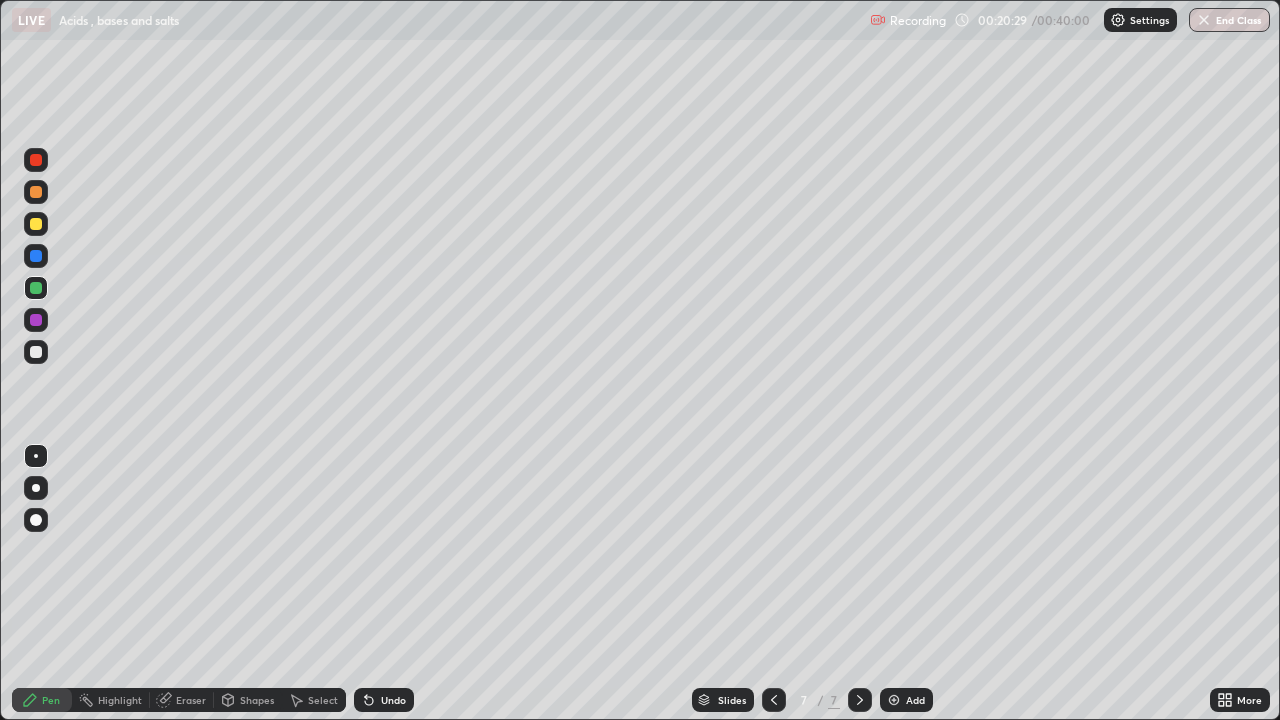 click at bounding box center (36, 224) 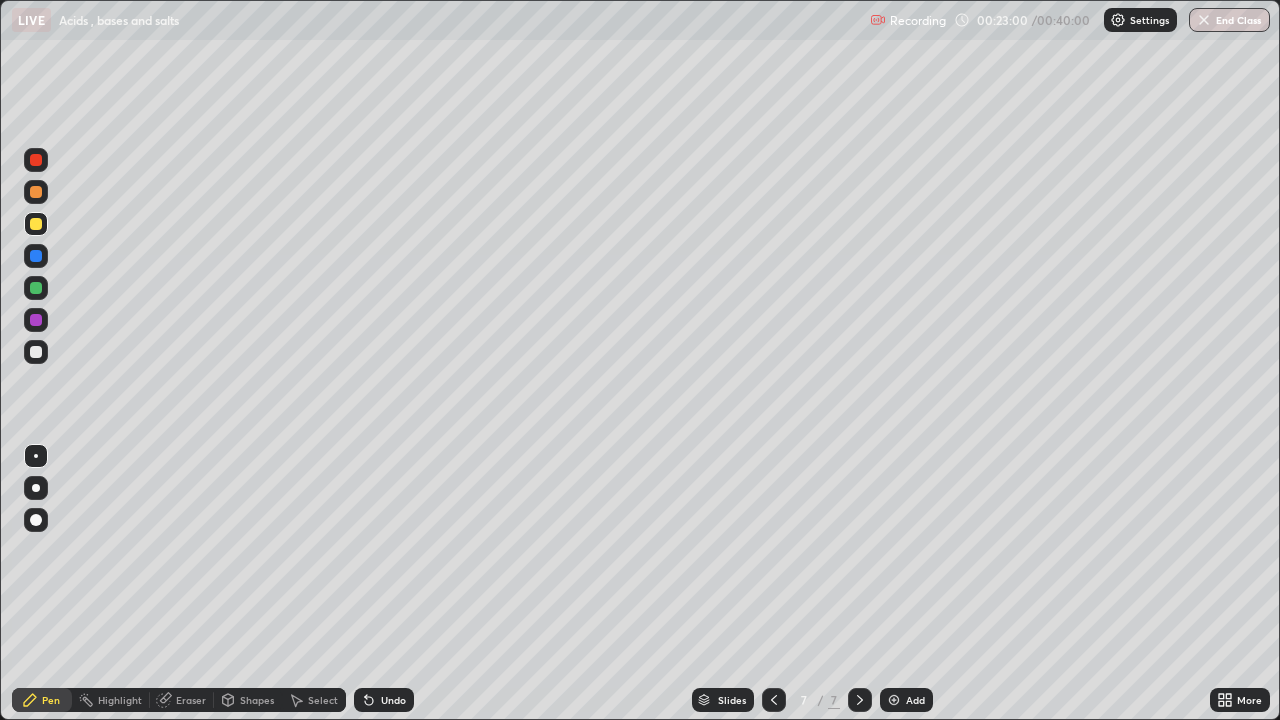 click at bounding box center (894, 700) 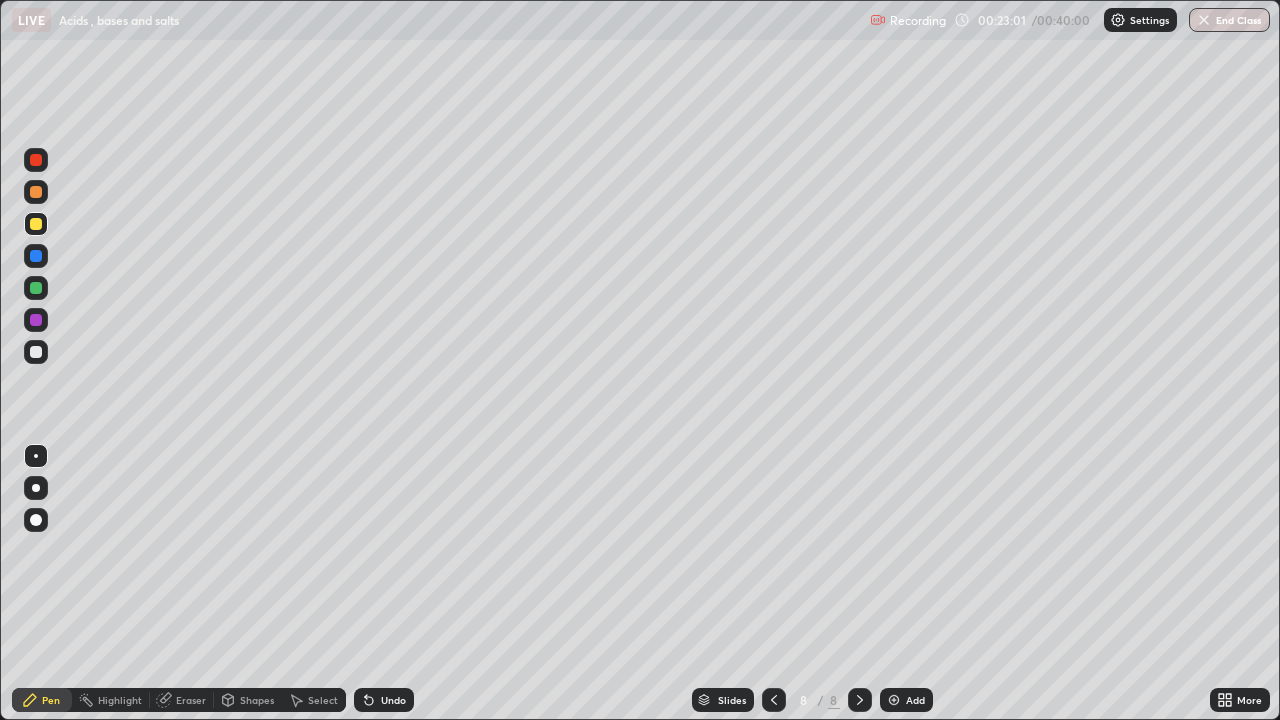 click at bounding box center [36, 256] 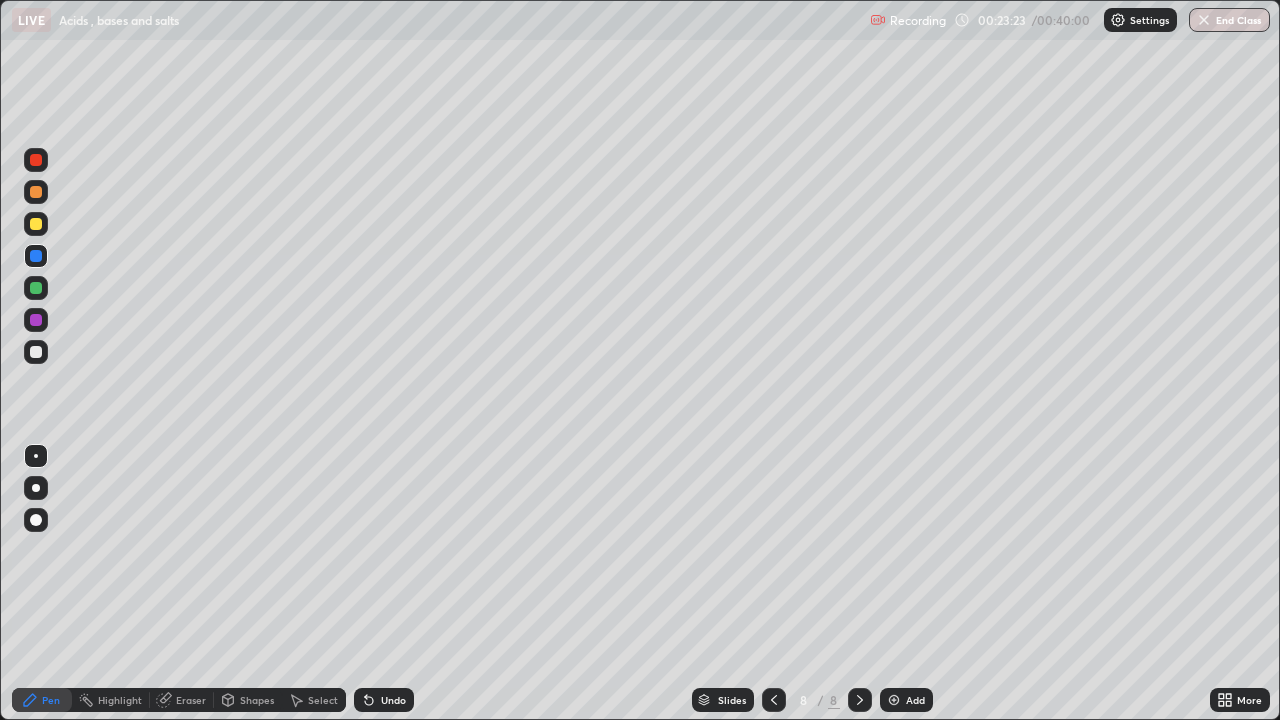 click at bounding box center [36, 288] 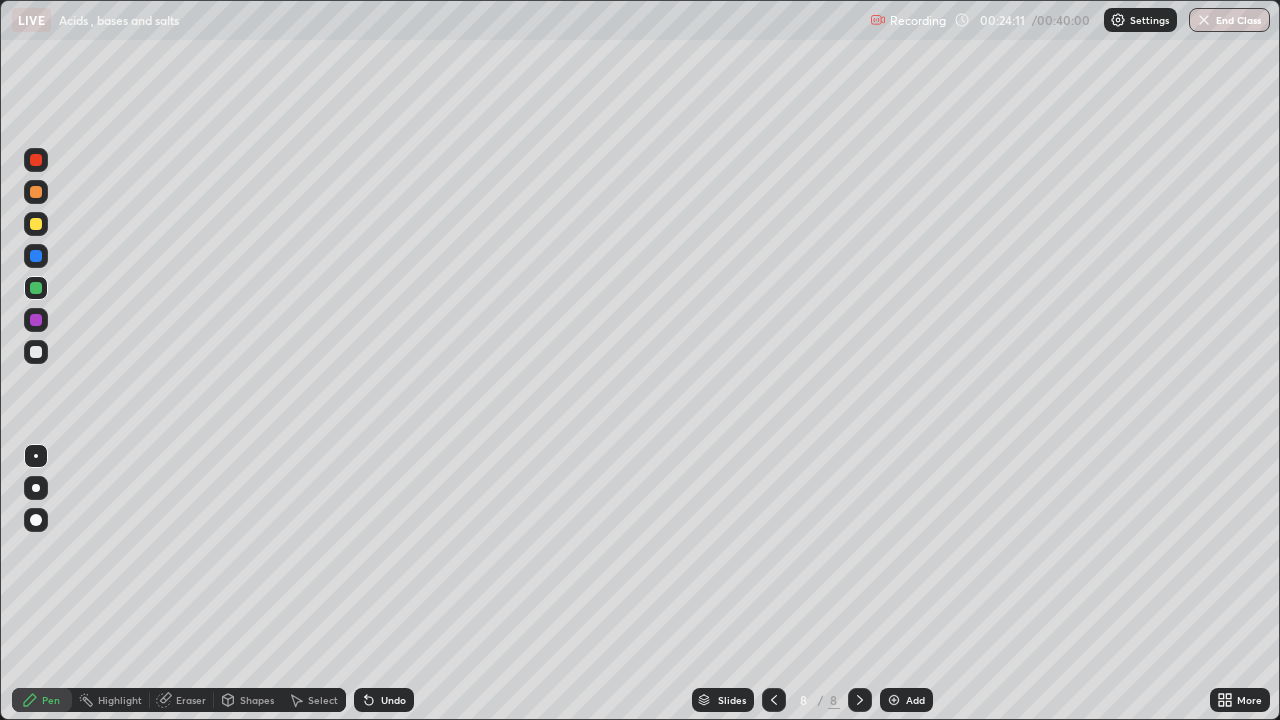 click on "Pen Highlight Eraser Shapes Select Undo Slides 8 / 8 Add More" at bounding box center (640, 700) 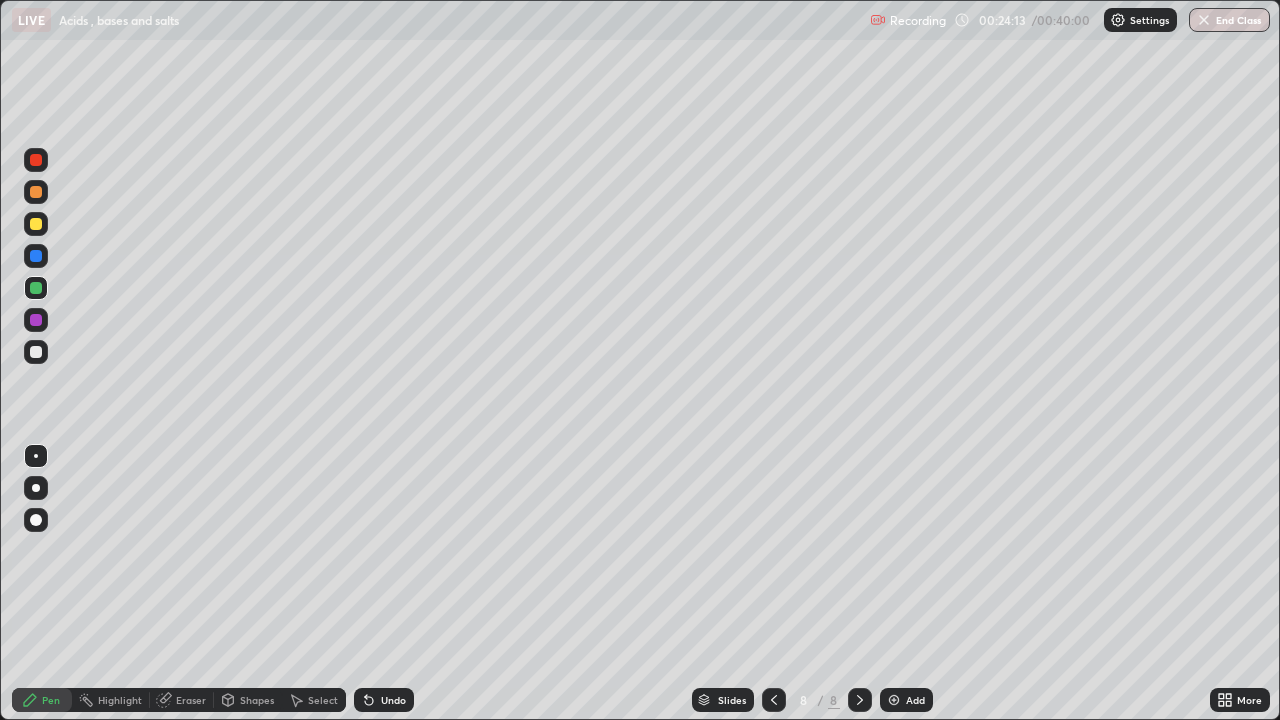 click at bounding box center (36, 320) 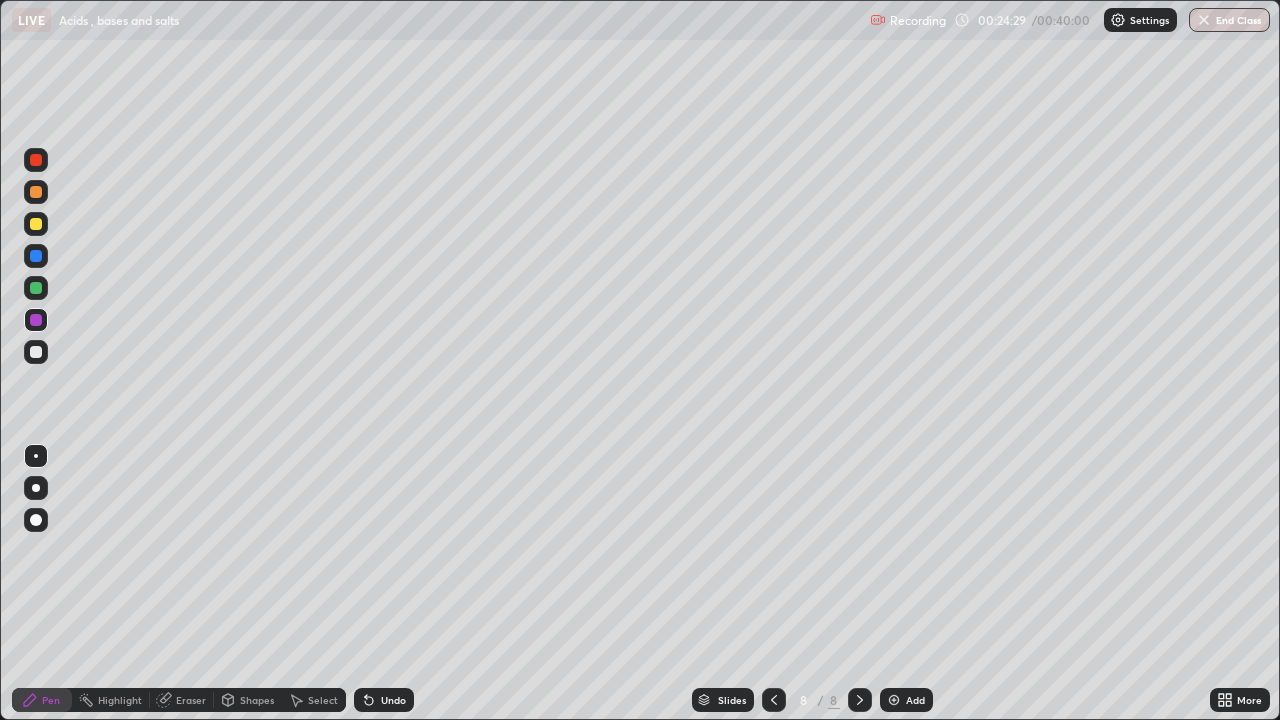 click at bounding box center [36, 288] 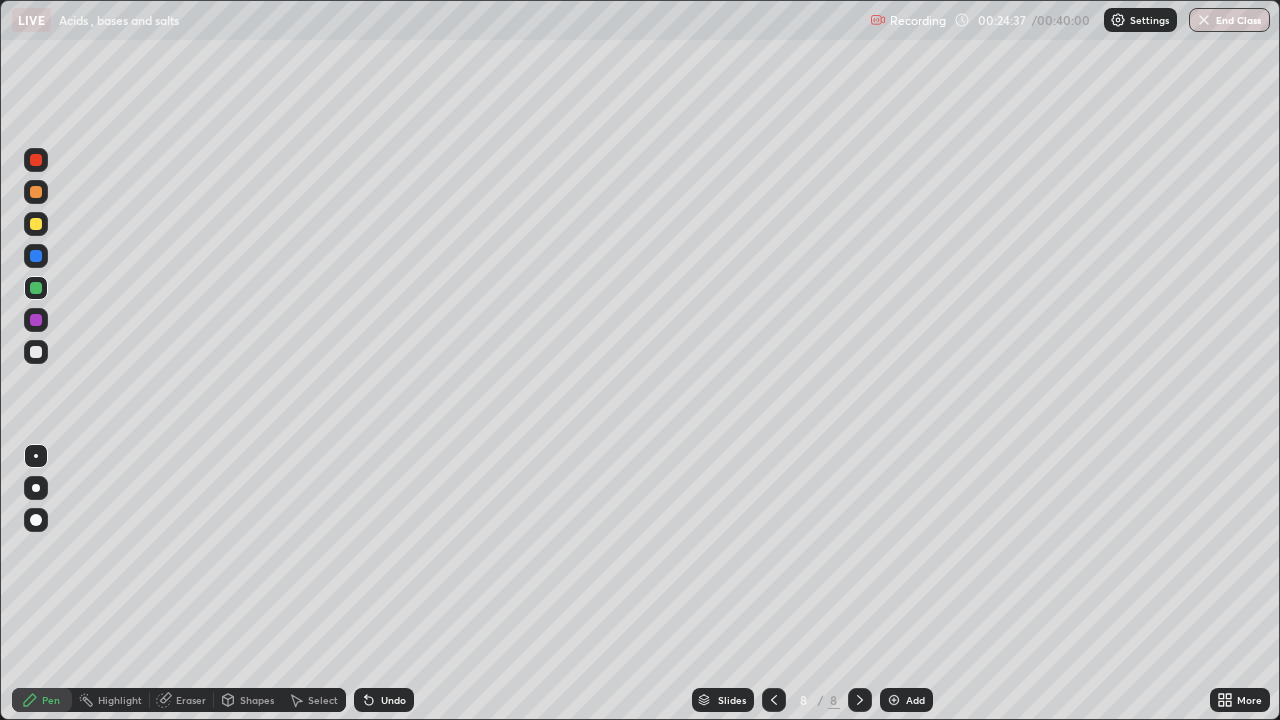 click at bounding box center [36, 456] 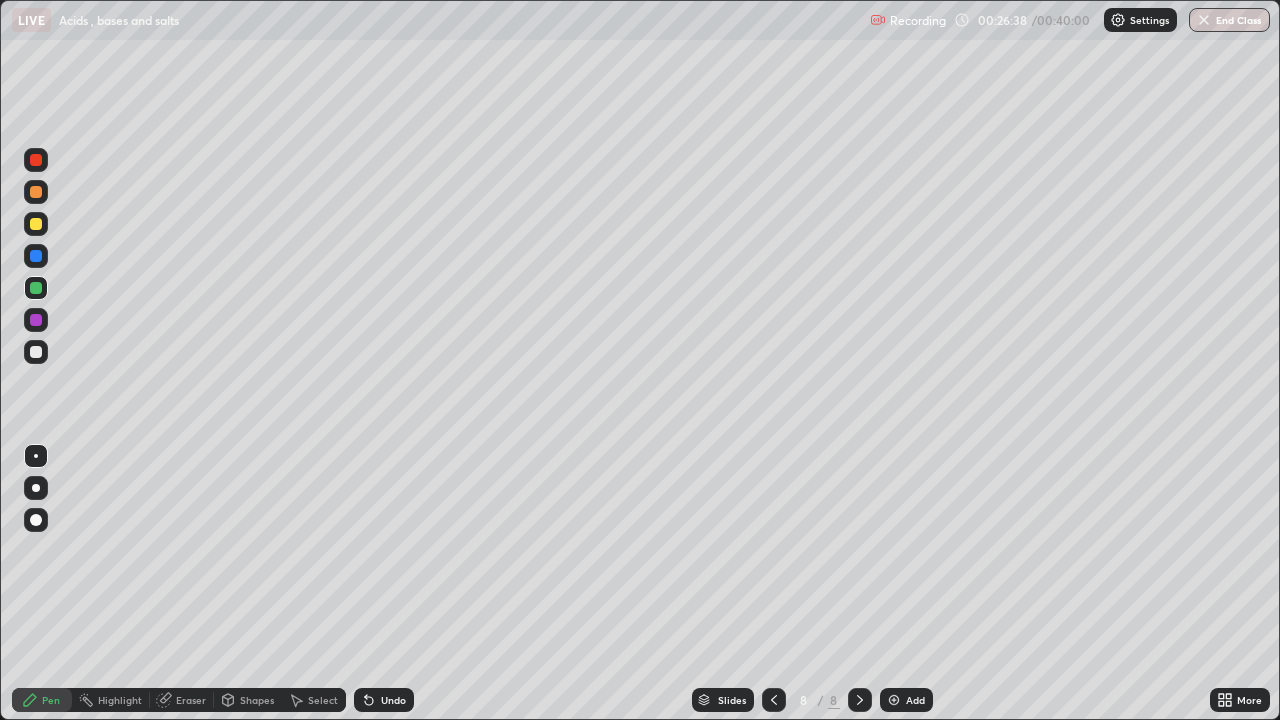 click at bounding box center (894, 700) 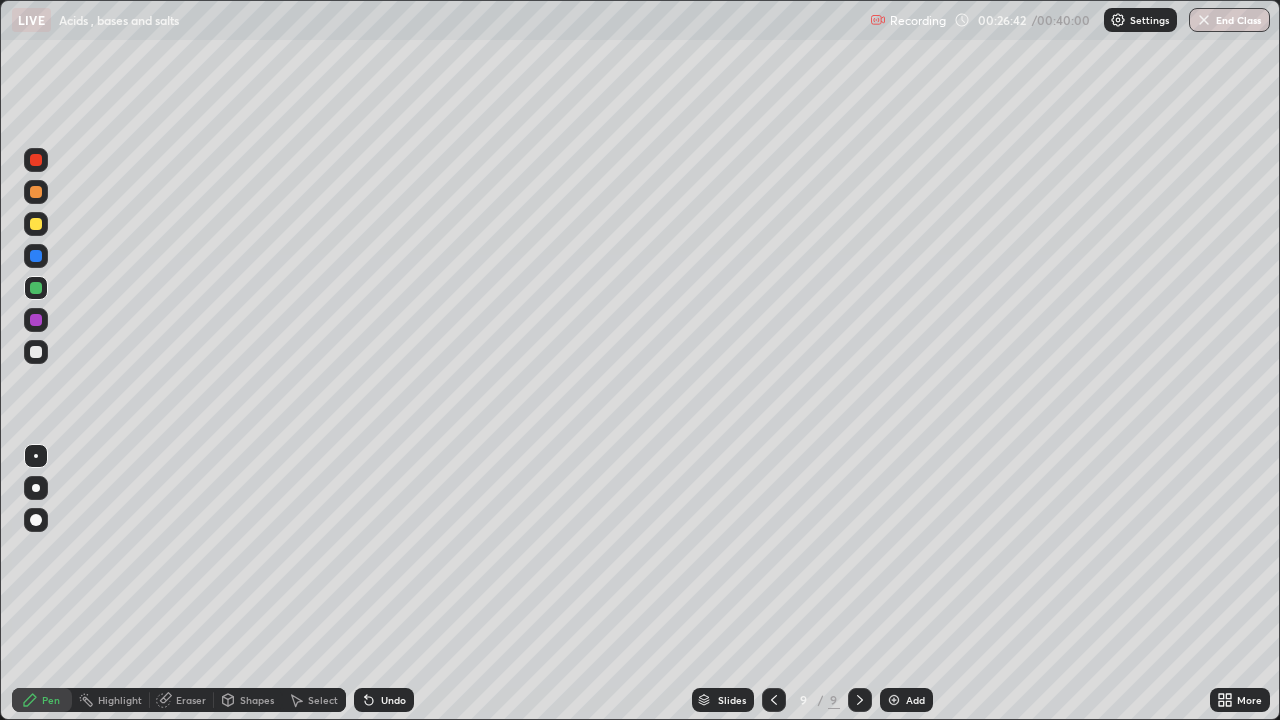 click at bounding box center [36, 320] 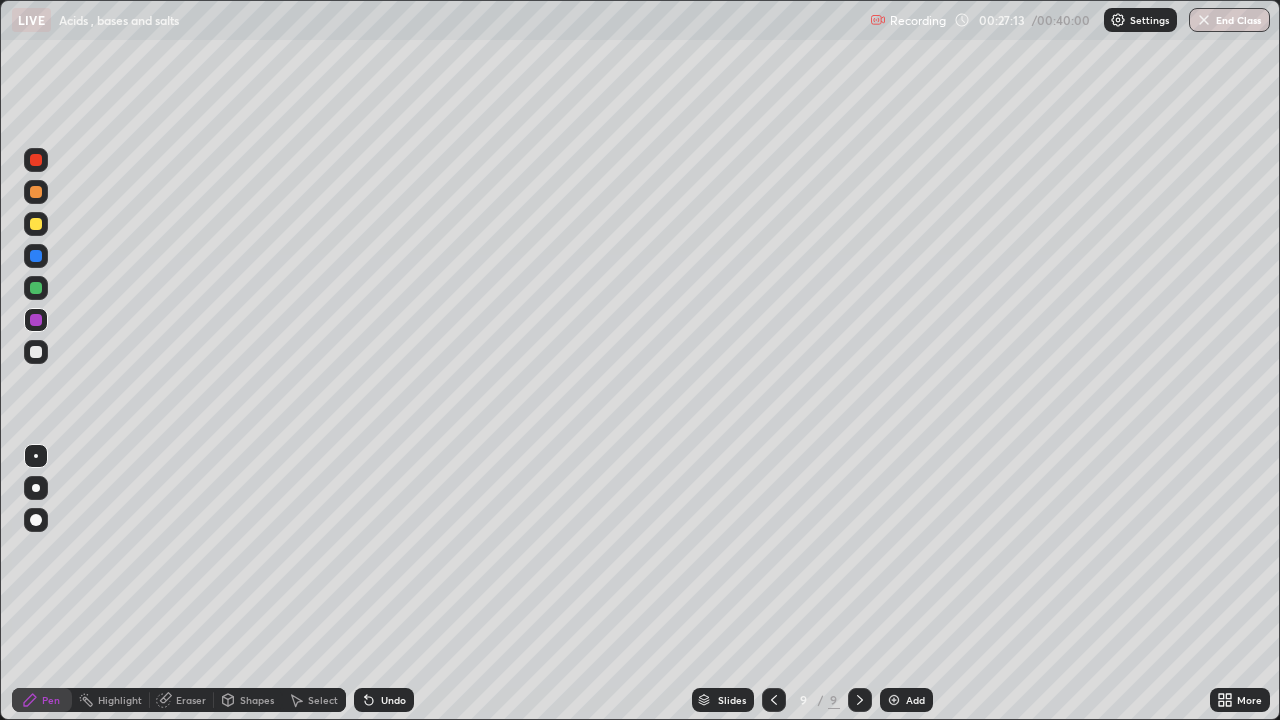 click at bounding box center (36, 224) 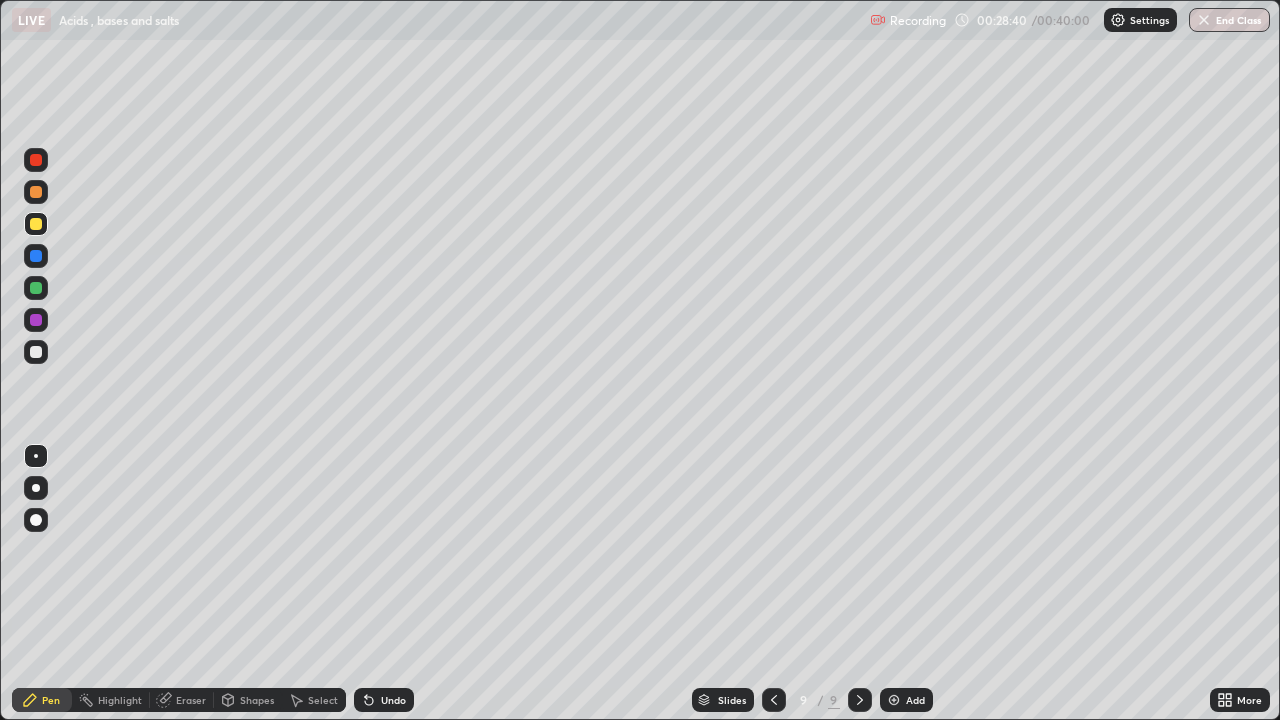 click at bounding box center [36, 192] 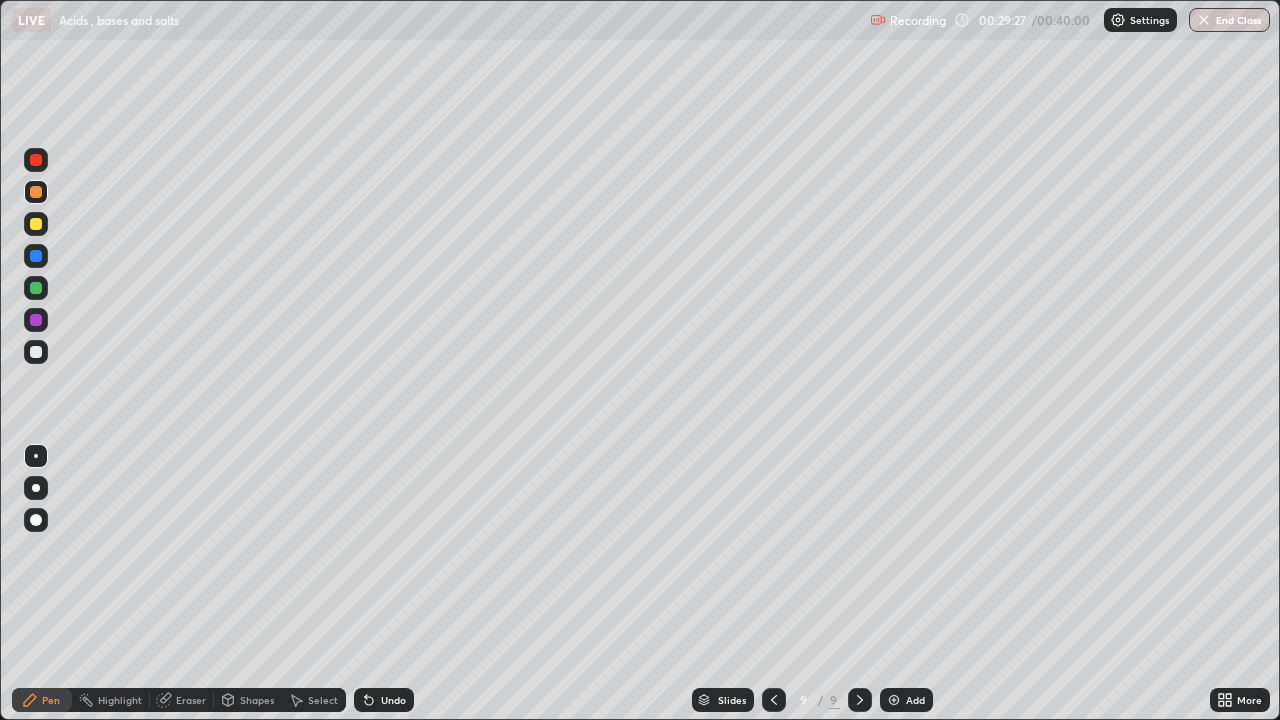 click at bounding box center [36, 288] 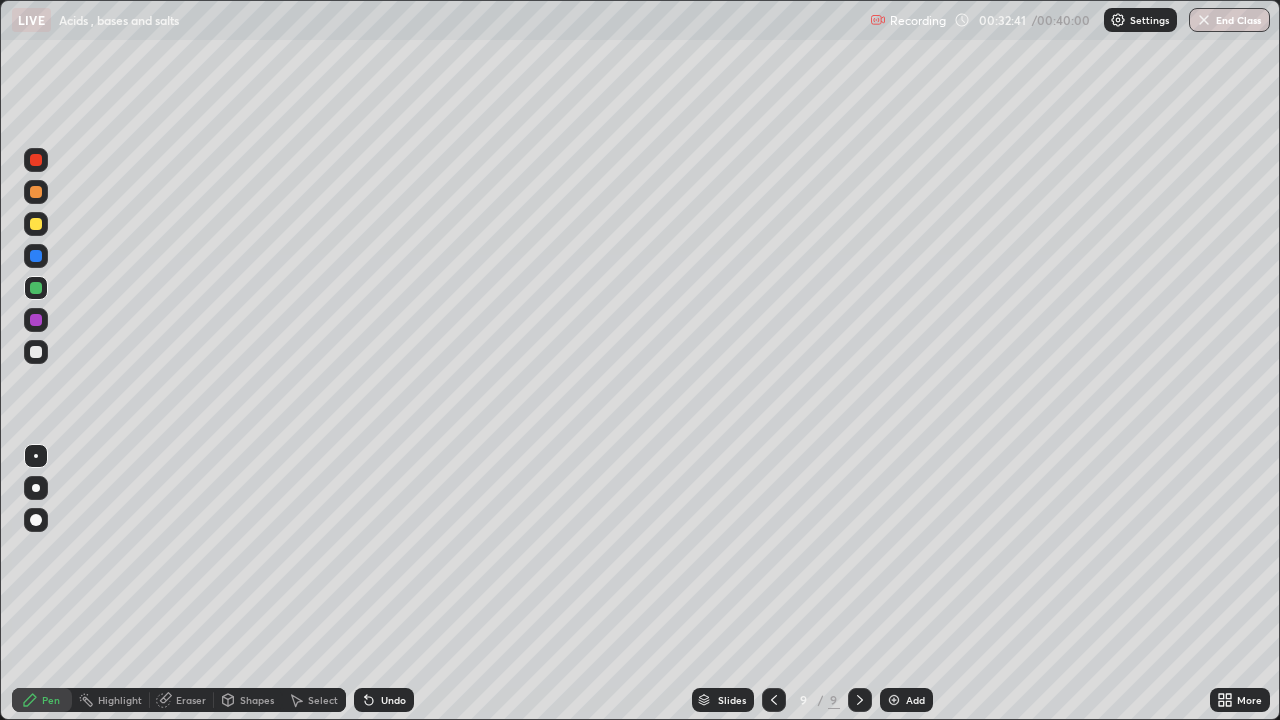 click at bounding box center [36, 288] 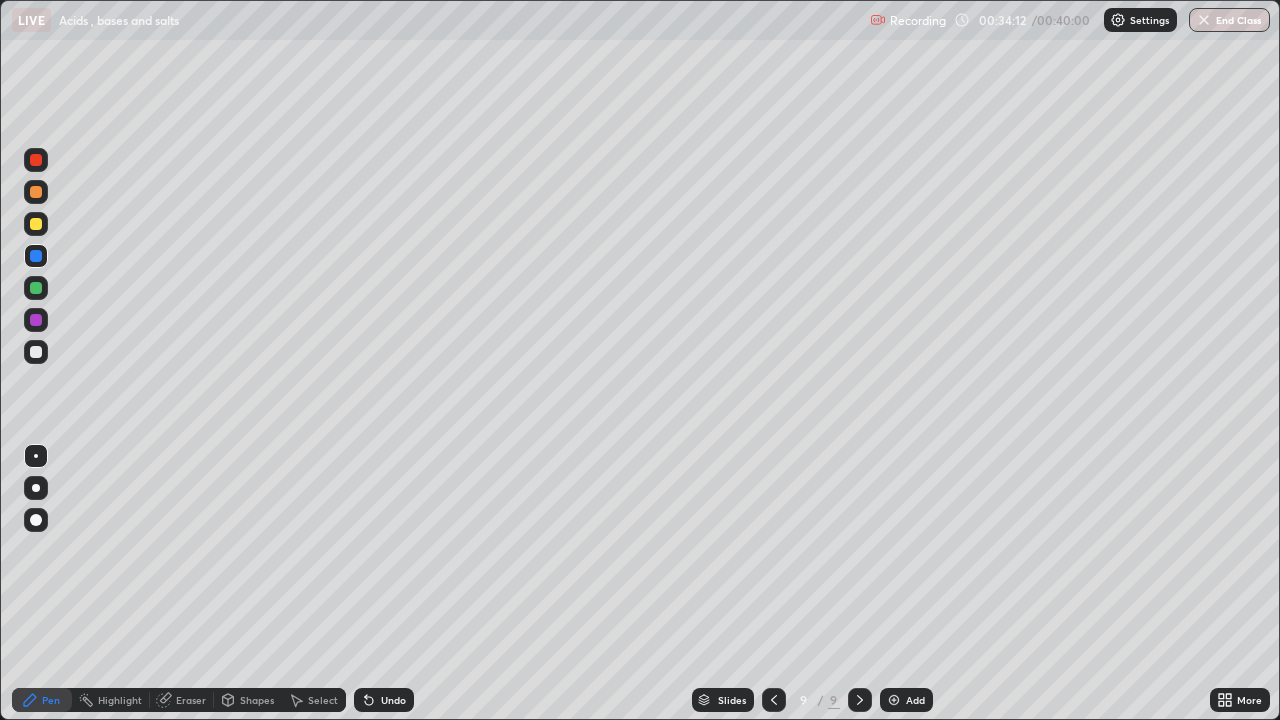 click at bounding box center [894, 700] 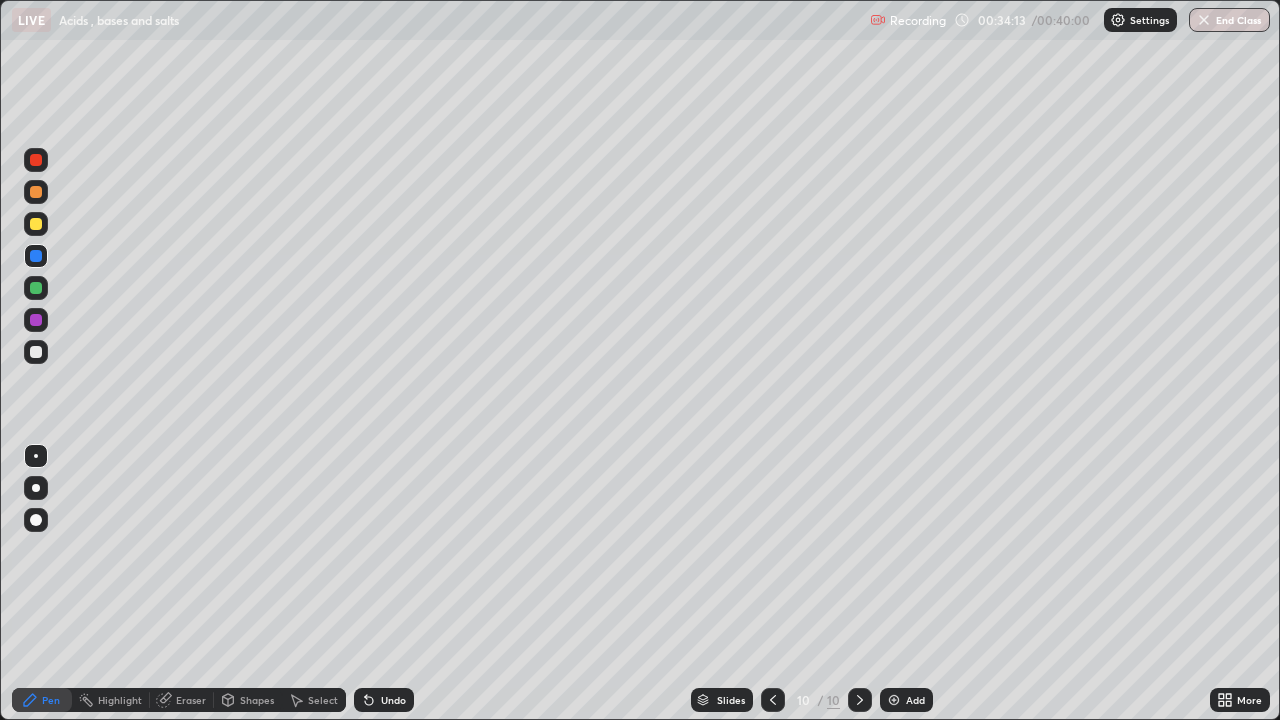 click at bounding box center (36, 288) 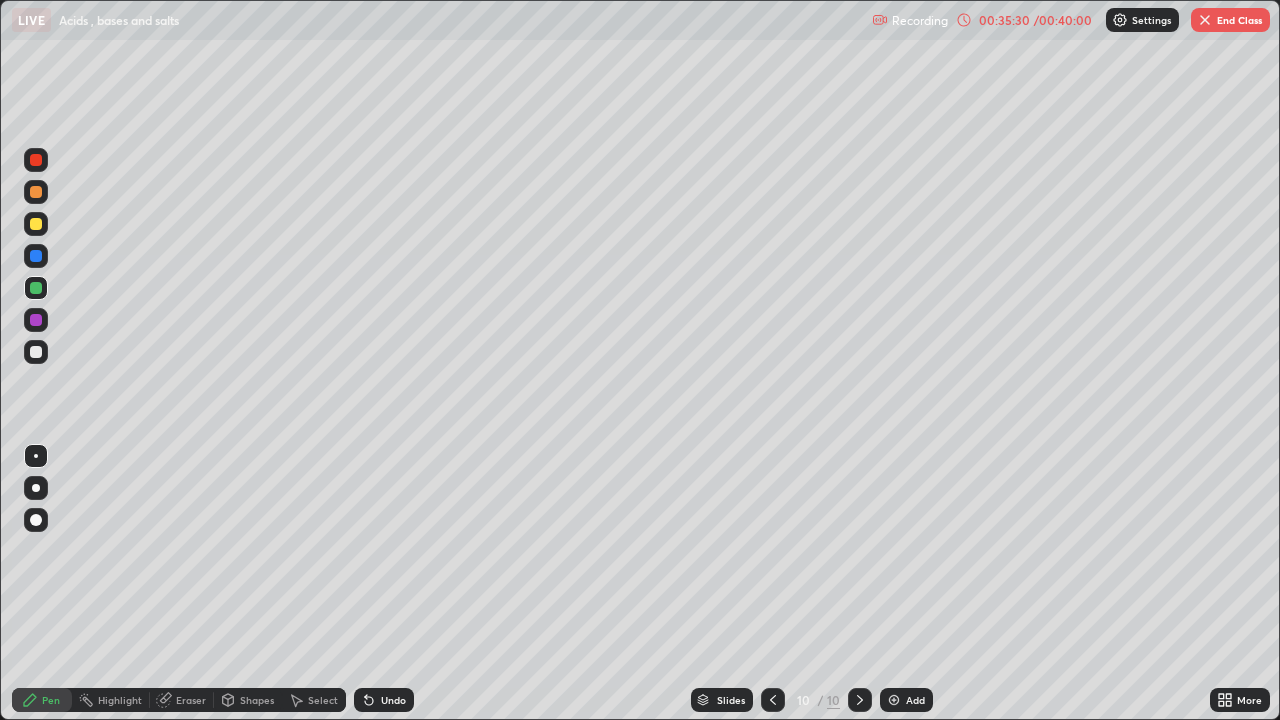 click on "End Class" at bounding box center [1230, 20] 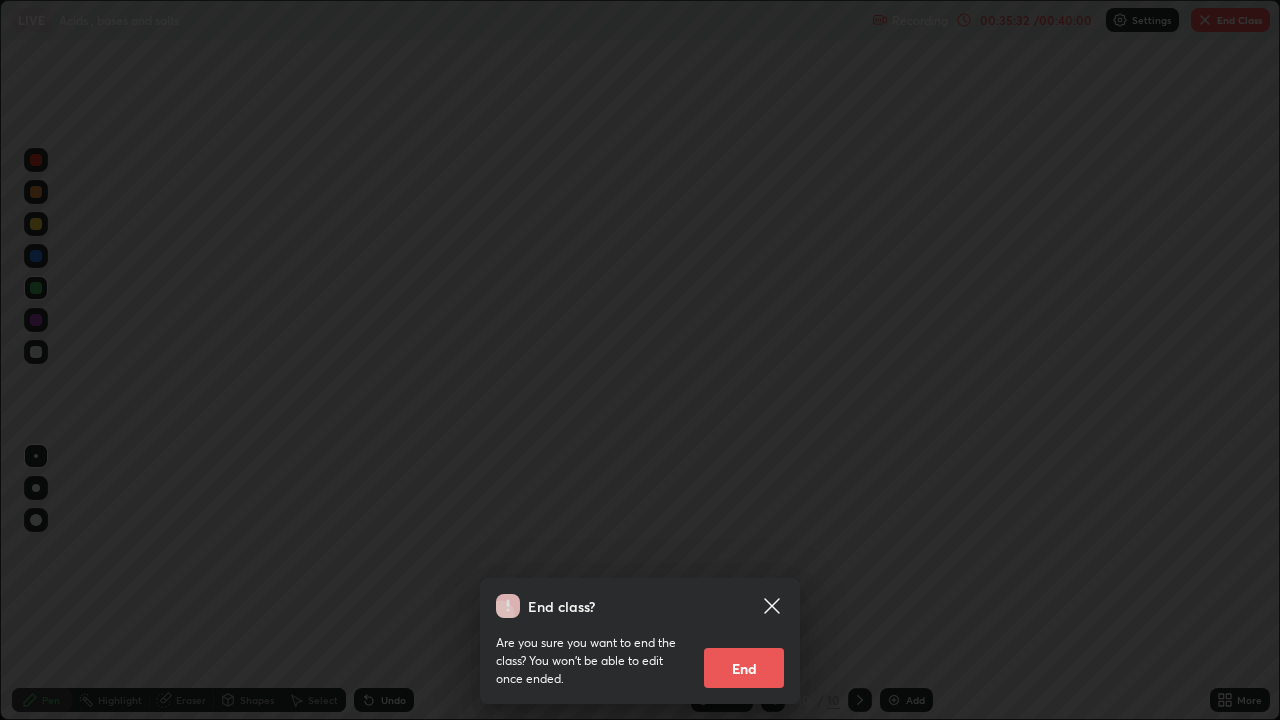 click on "End" at bounding box center (744, 668) 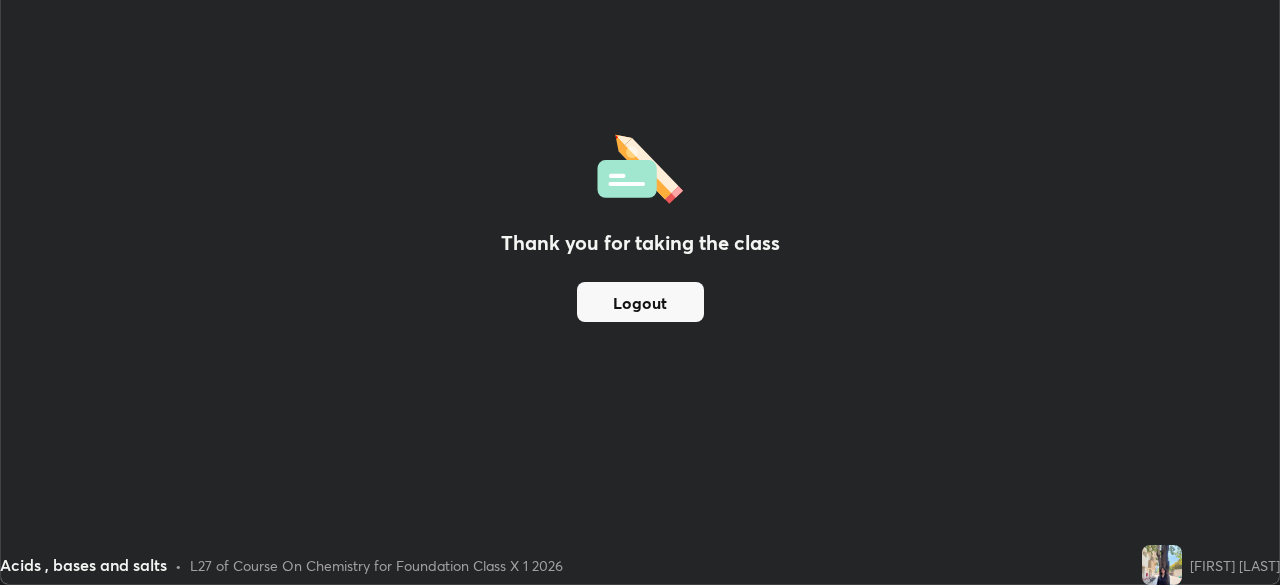 scroll, scrollTop: 585, scrollLeft: 1280, axis: both 